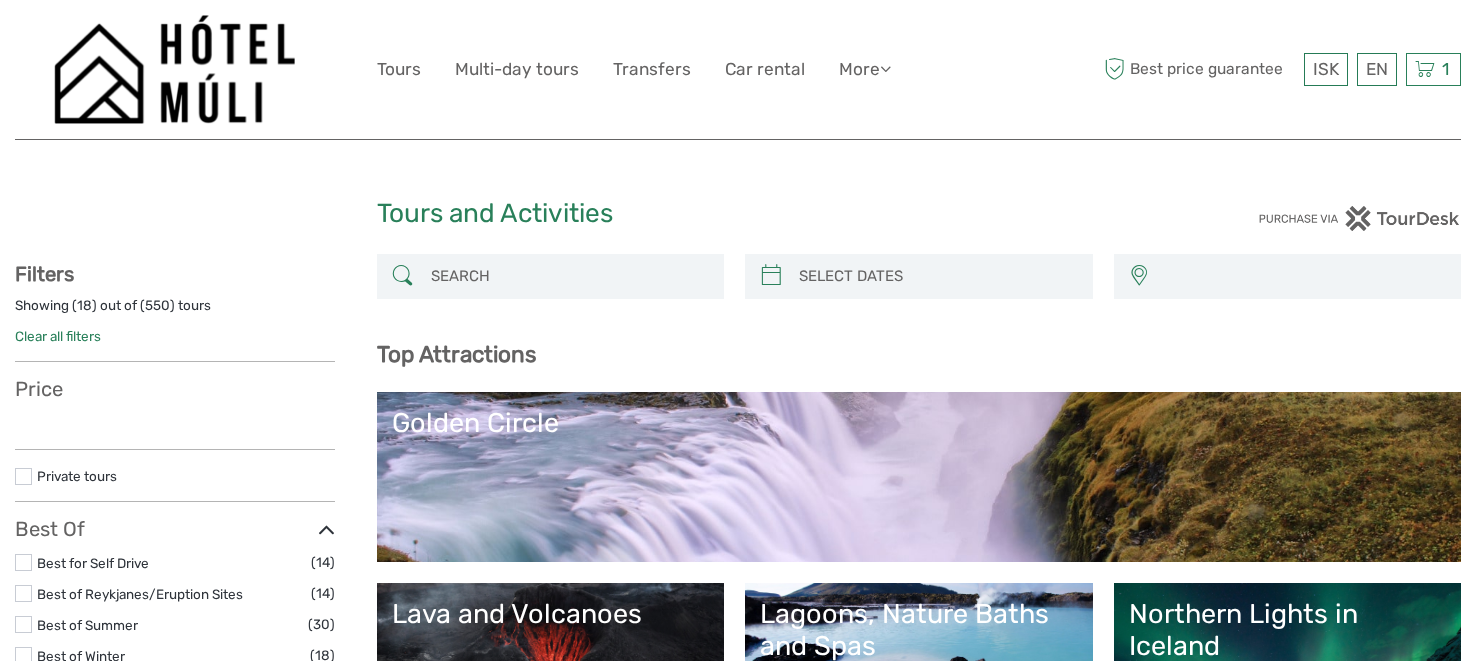 select 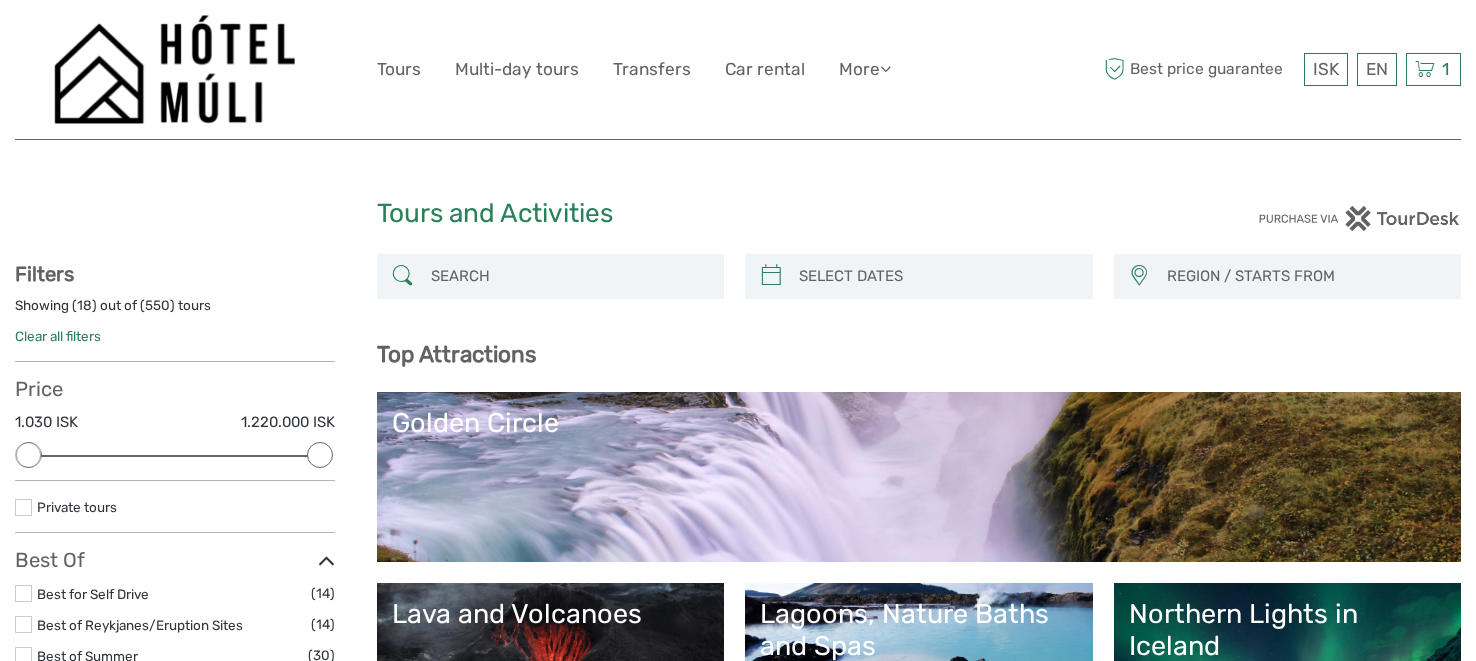 scroll, scrollTop: 0, scrollLeft: 0, axis: both 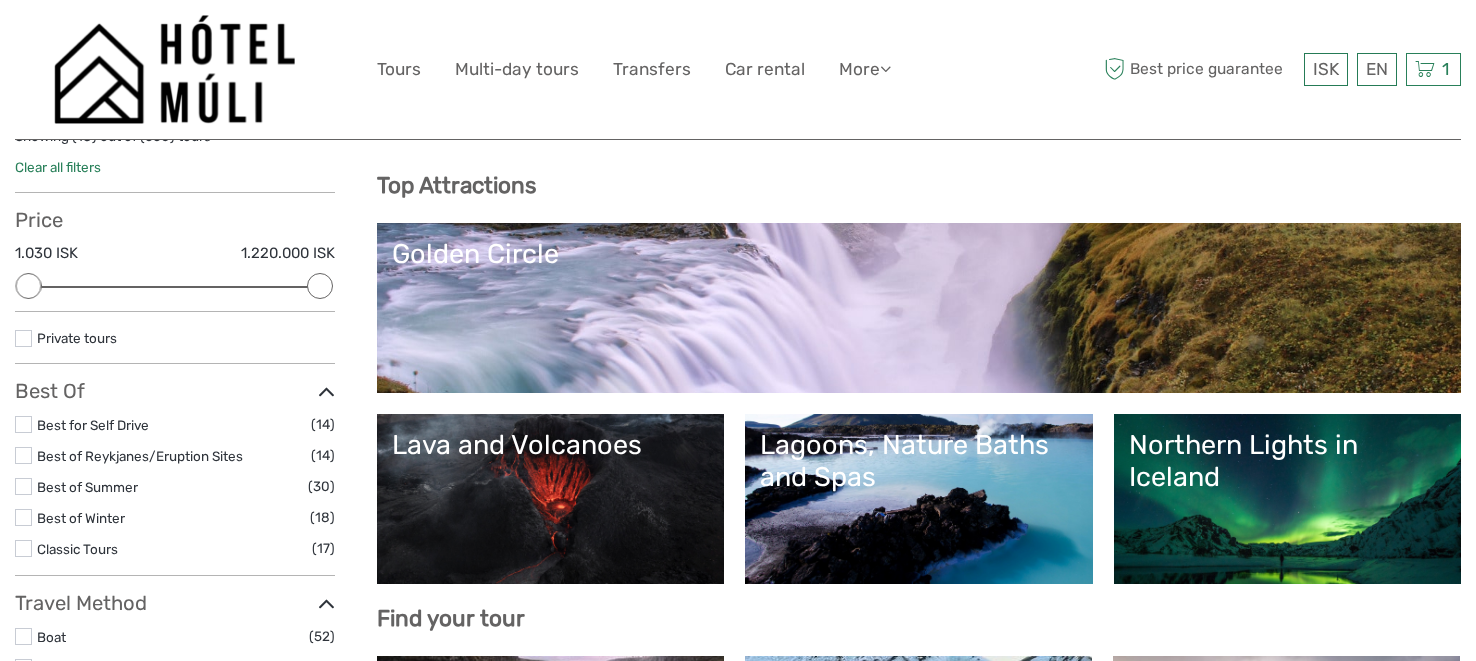 click on "Golden Circle" at bounding box center (919, 308) 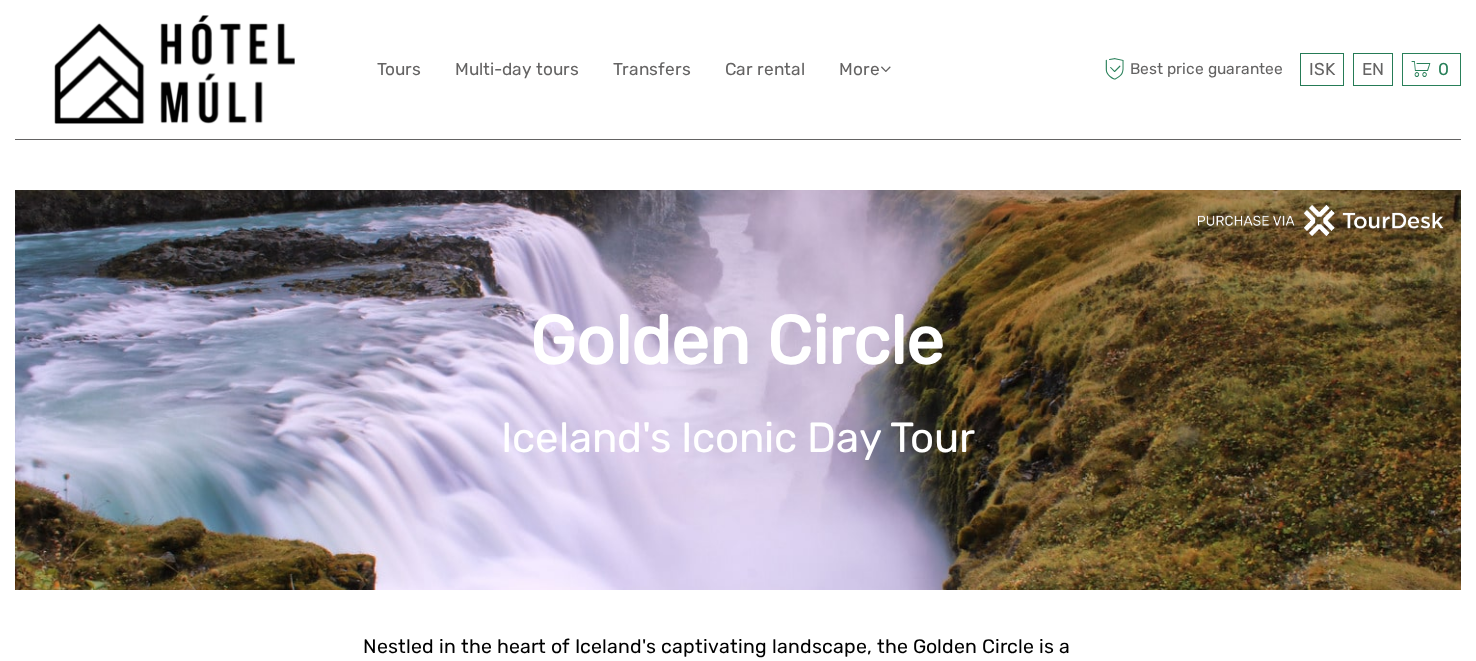 scroll, scrollTop: 0, scrollLeft: 0, axis: both 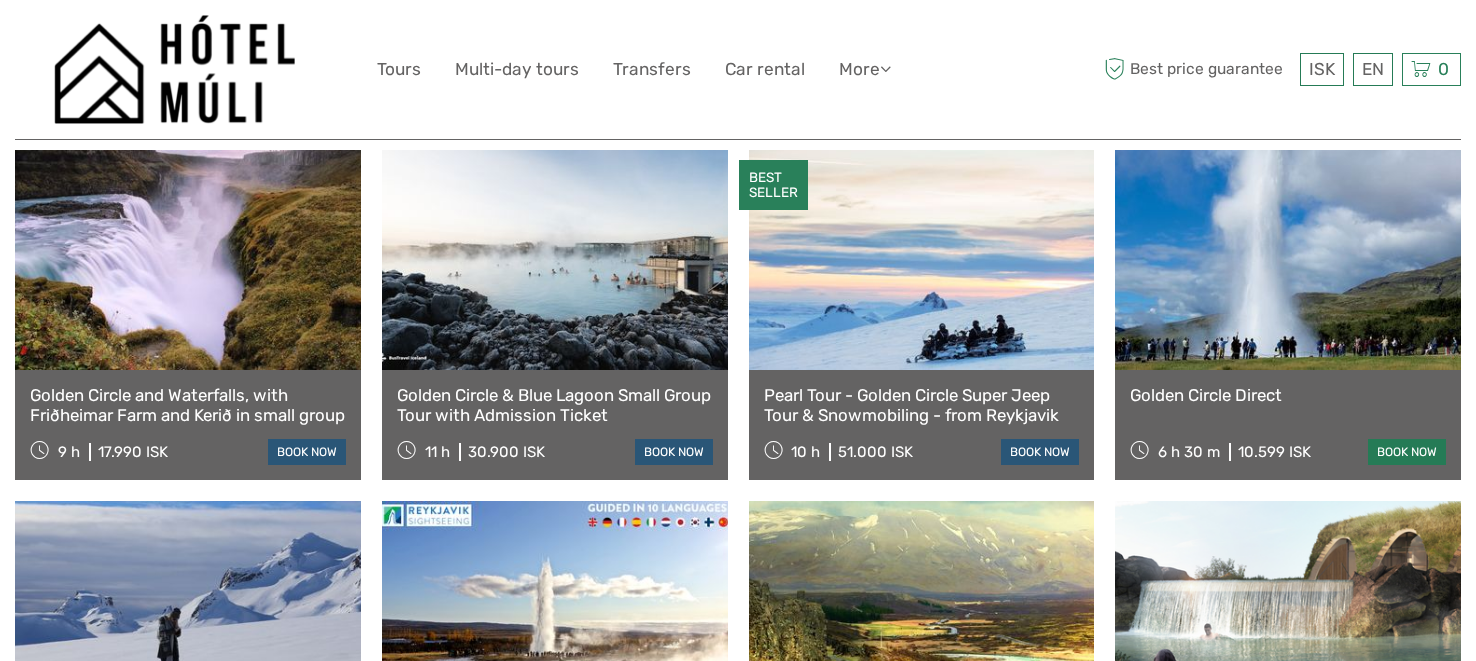 click on "book now" at bounding box center [1407, 452] 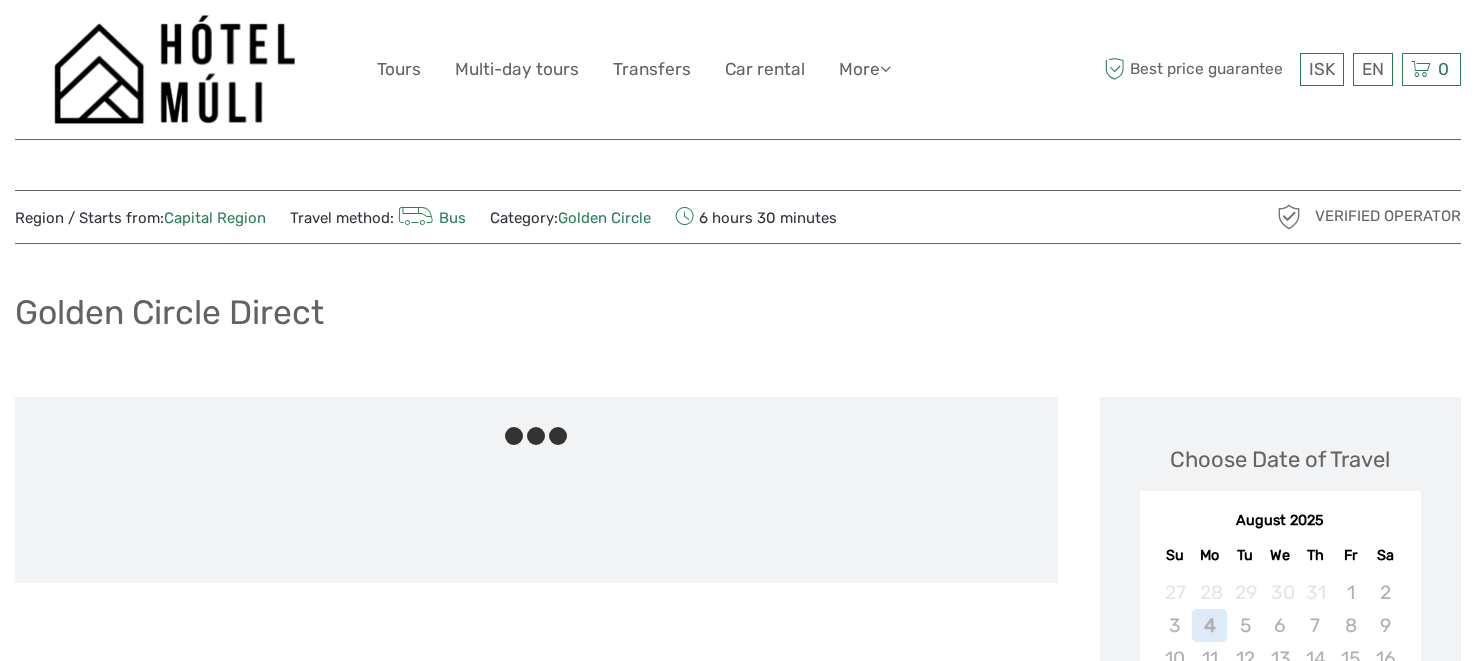 scroll, scrollTop: 0, scrollLeft: 0, axis: both 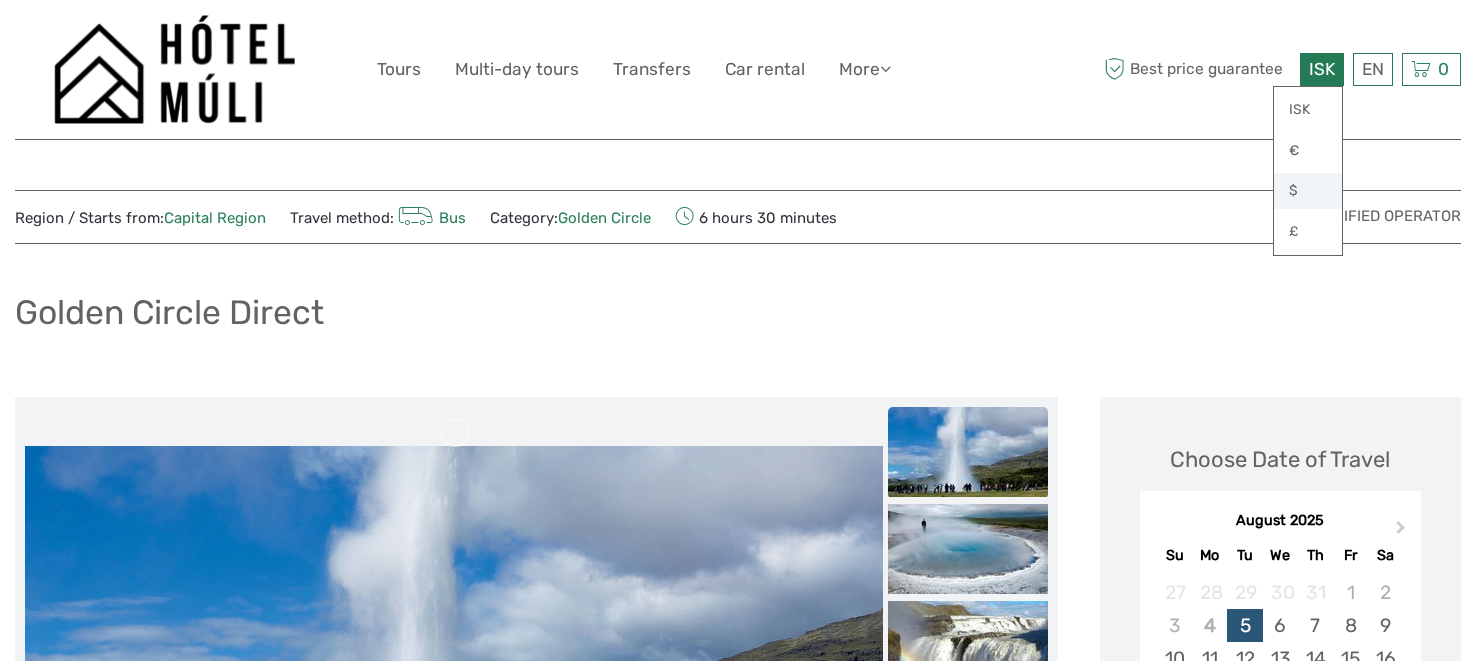 click on "$" at bounding box center (1308, 191) 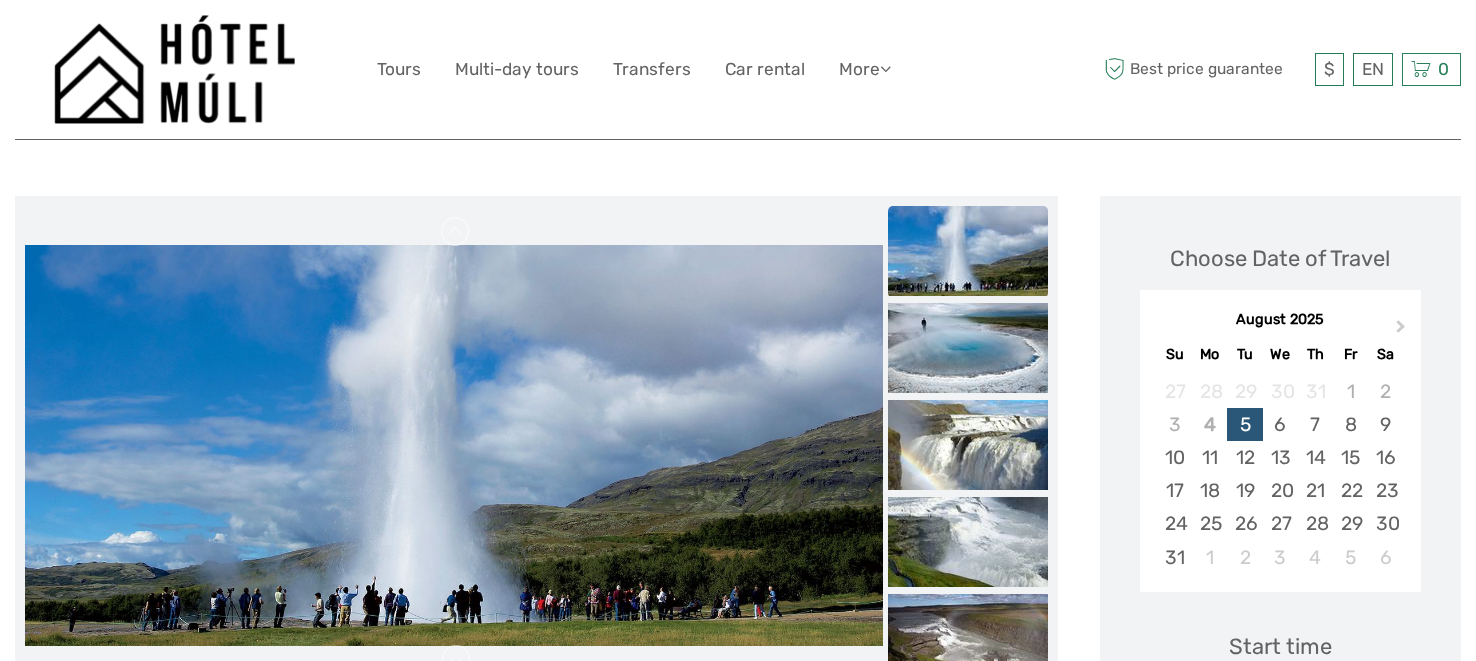 scroll, scrollTop: 203, scrollLeft: 0, axis: vertical 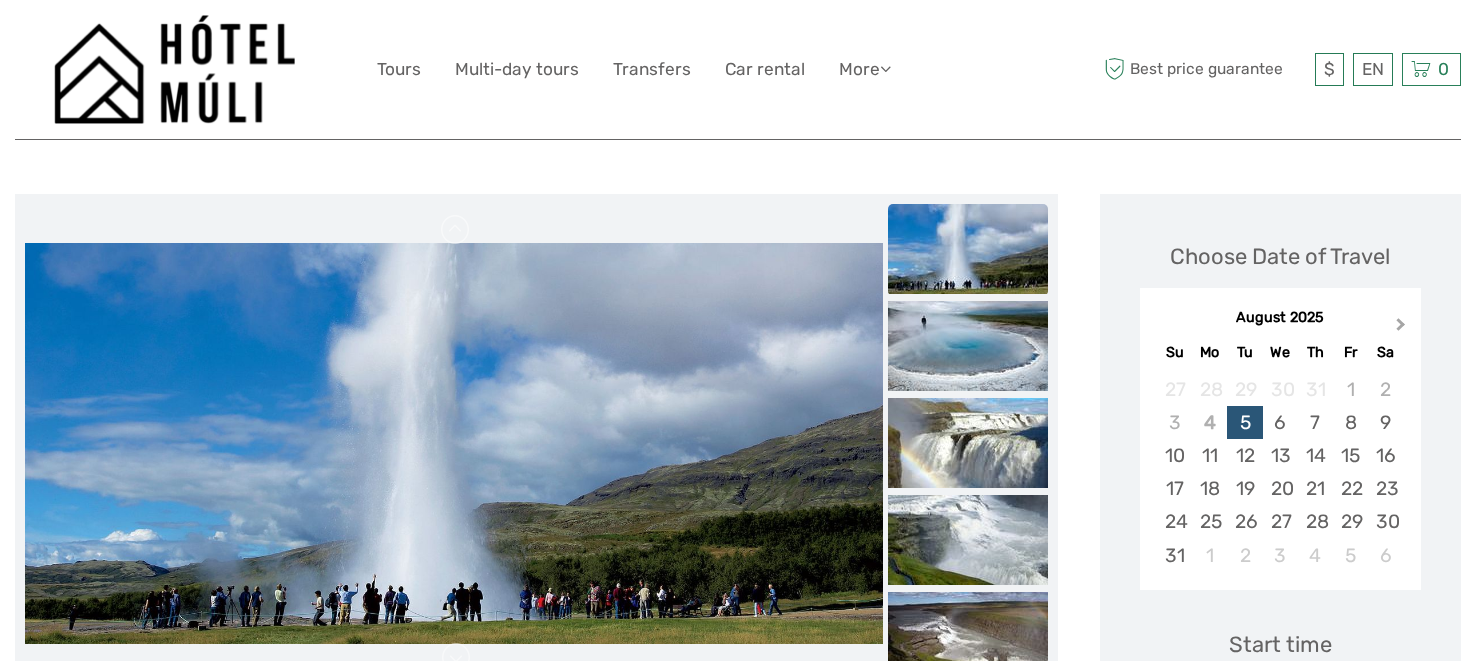 click on "Next Month" at bounding box center (1403, 329) 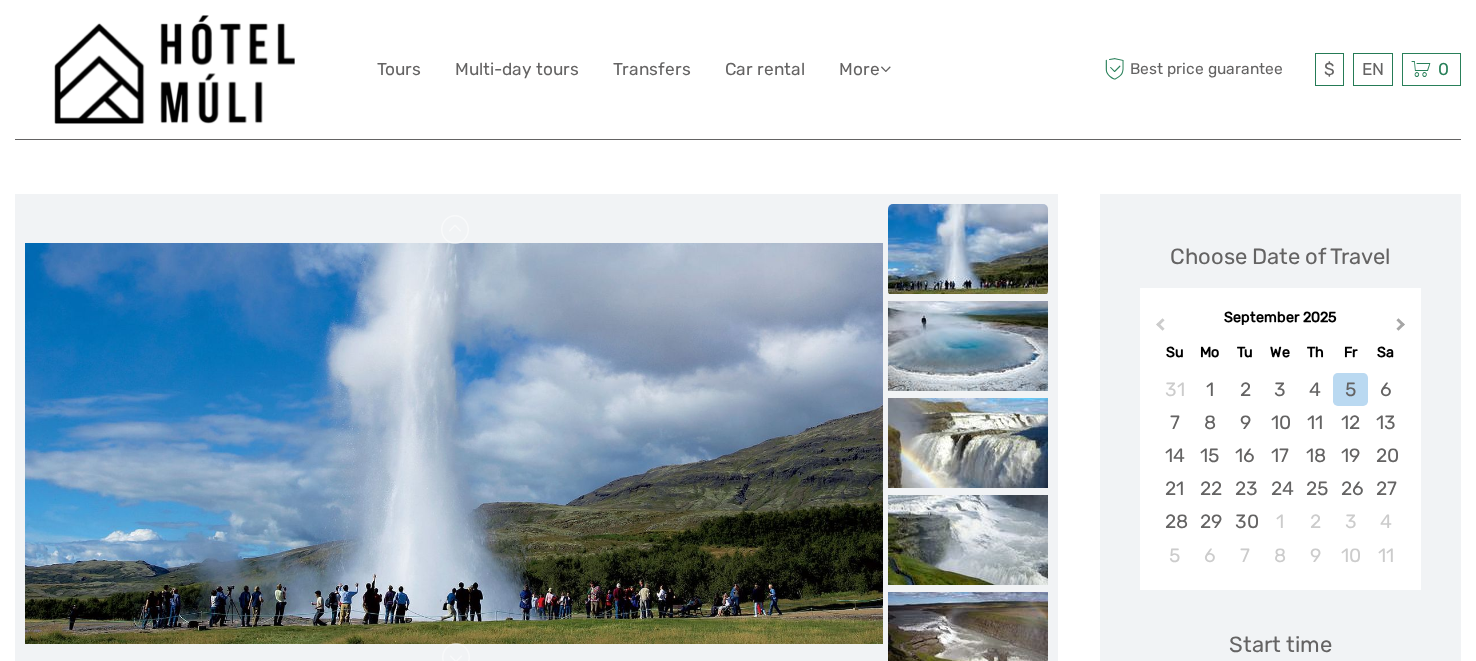 click on "Next Month" at bounding box center [1403, 329] 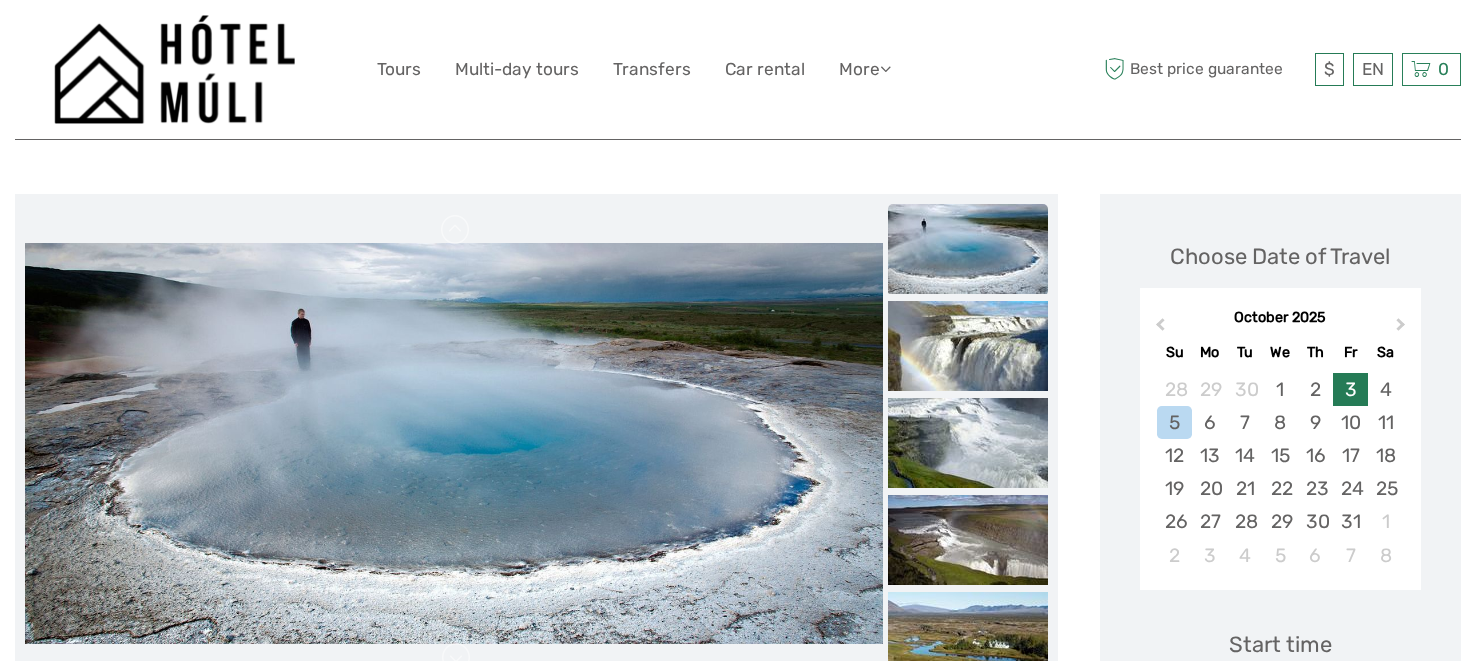 click on "3" at bounding box center [1350, 389] 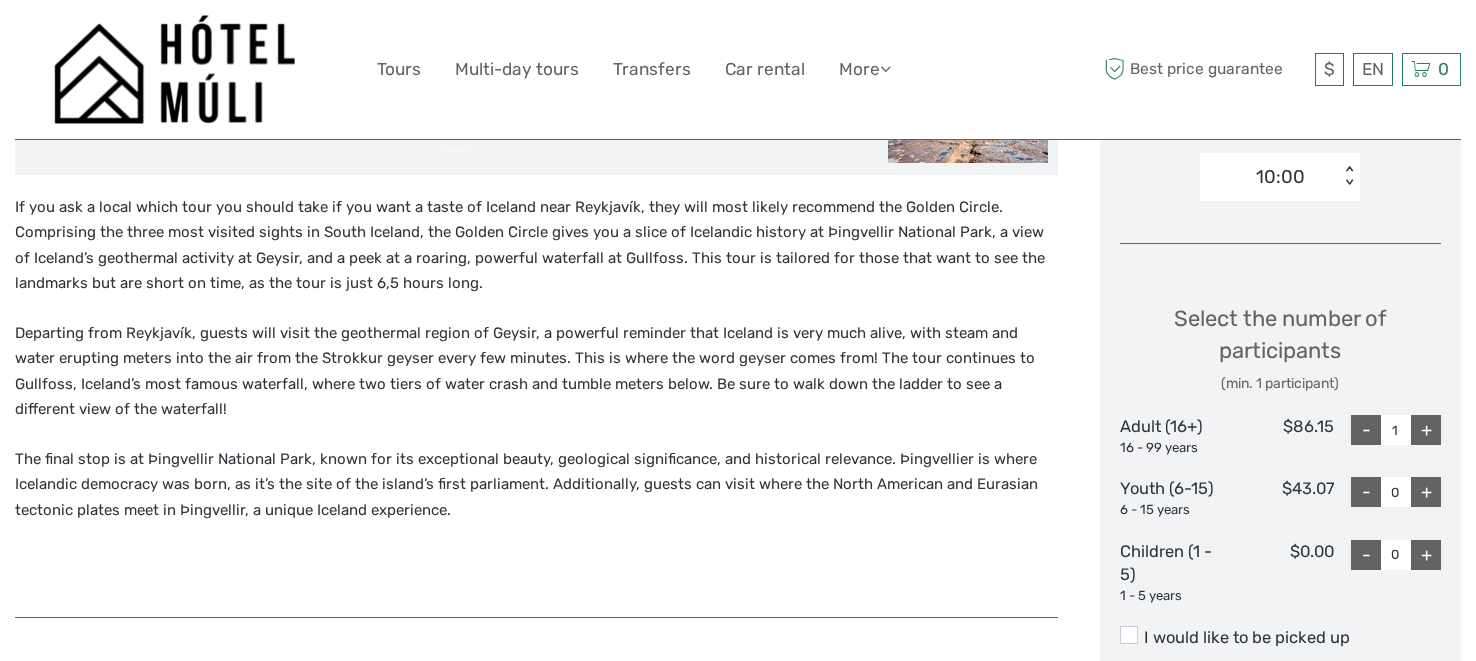 scroll, scrollTop: 723, scrollLeft: 0, axis: vertical 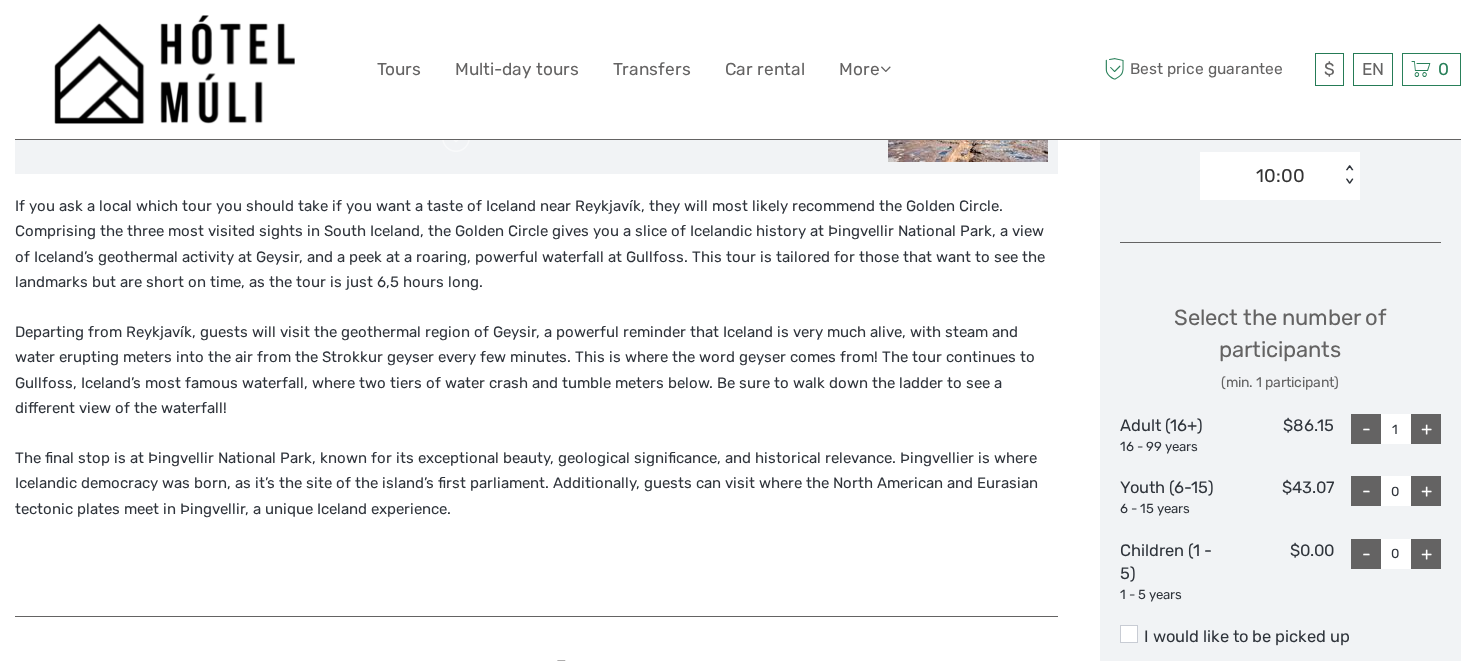 click on "+" at bounding box center [1426, 429] 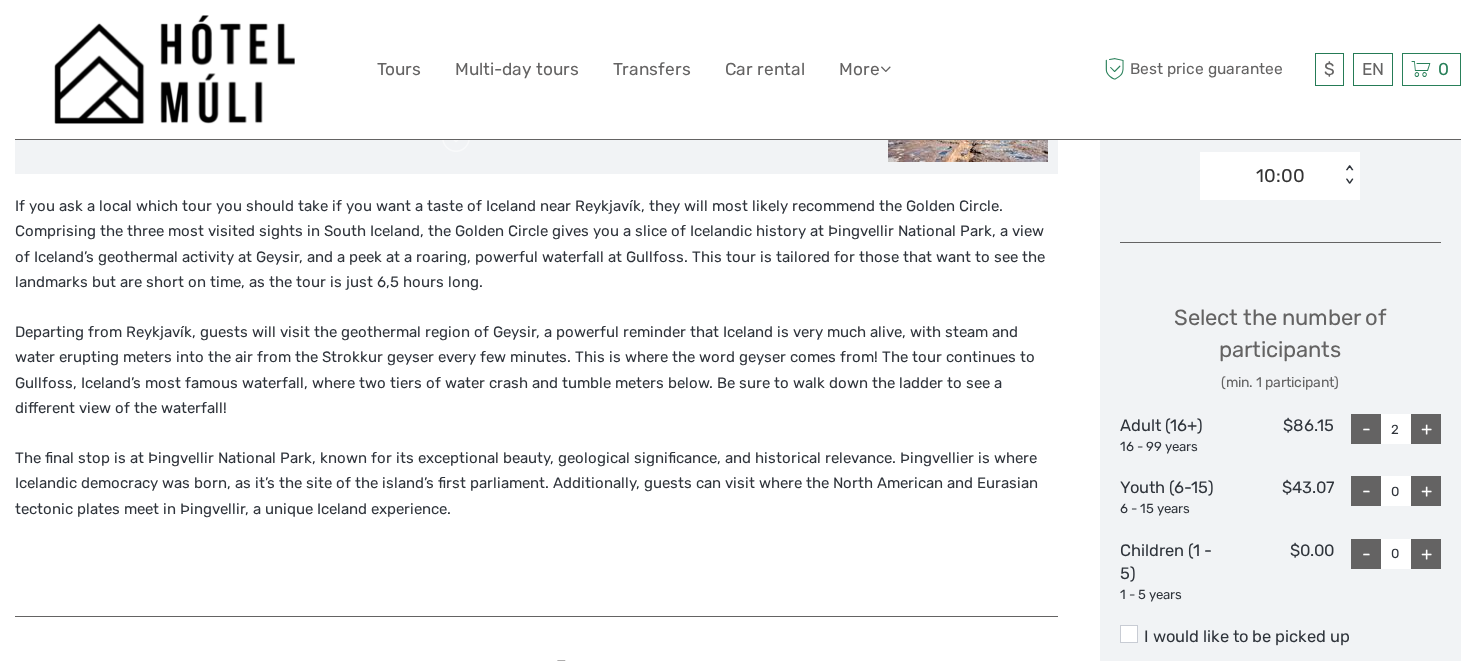 click on "+" at bounding box center (1426, 429) 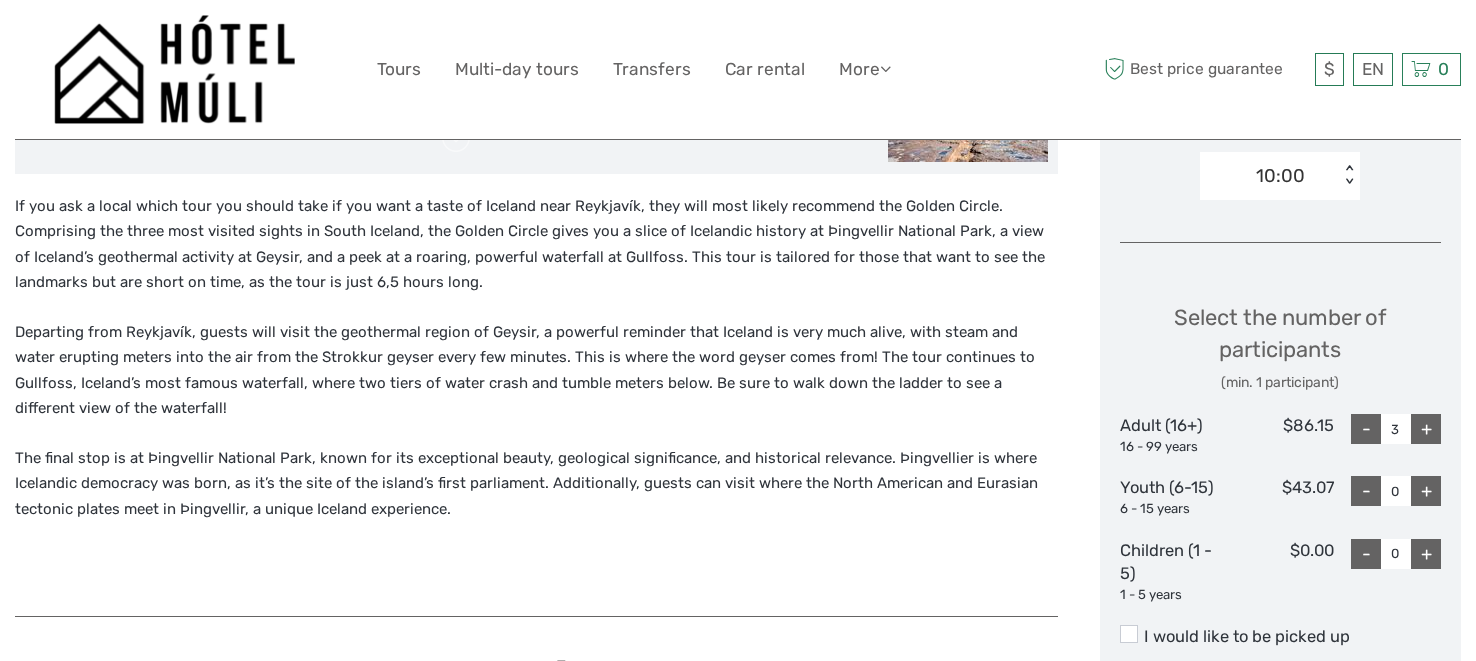 click on "+" at bounding box center (1426, 429) 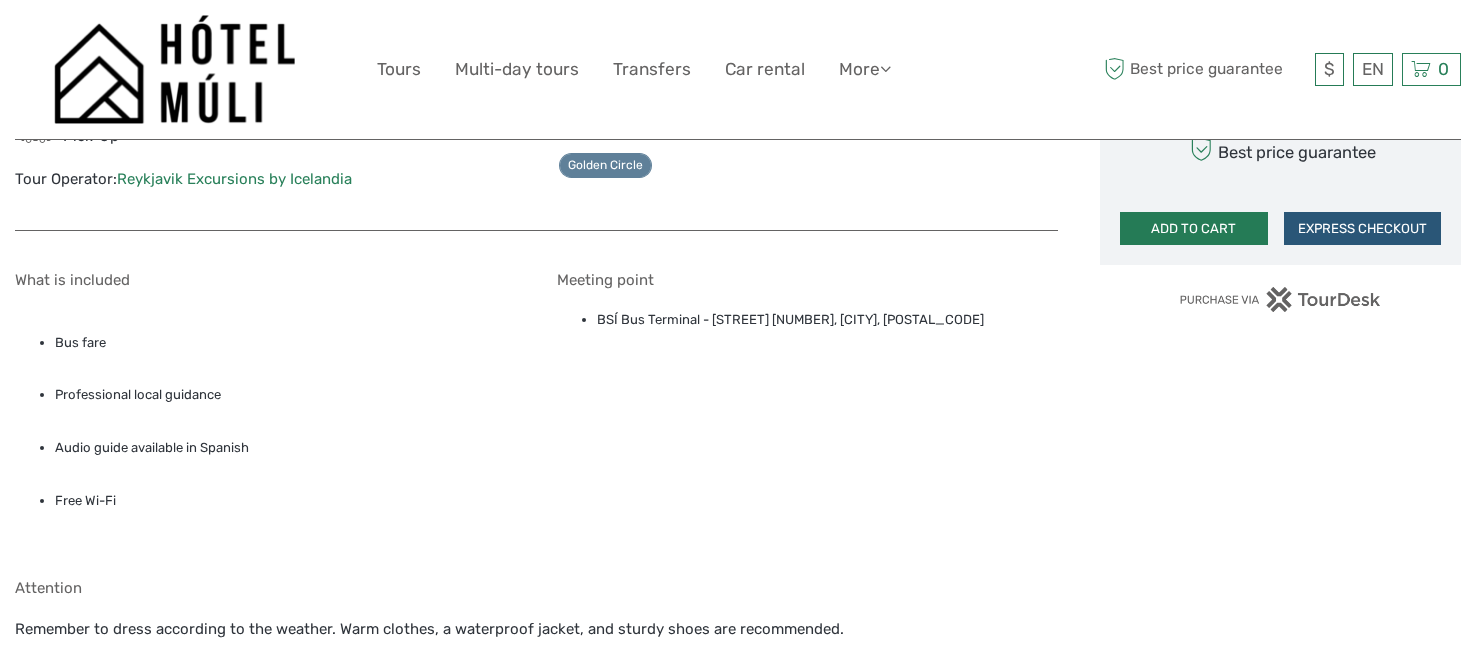 scroll, scrollTop: 1355, scrollLeft: 0, axis: vertical 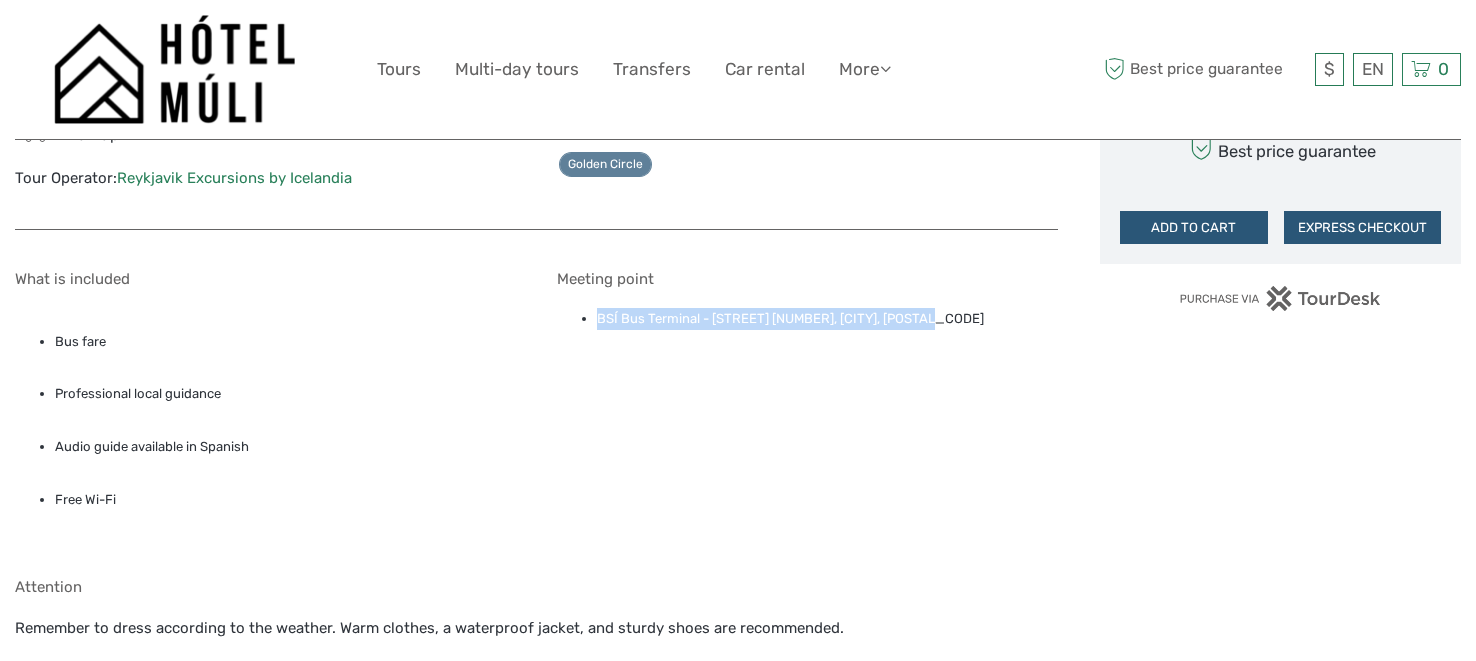 drag, startPoint x: 596, startPoint y: 317, endPoint x: 929, endPoint y: 314, distance: 333.01352 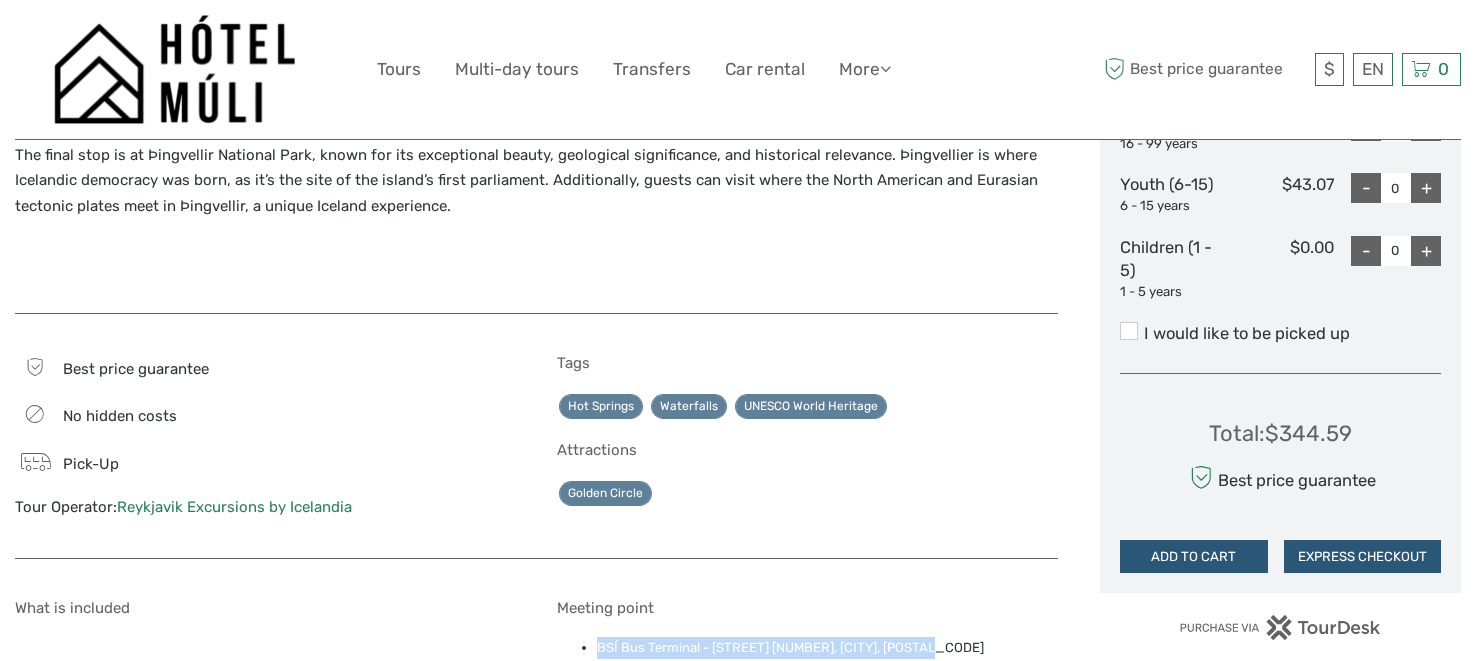 scroll, scrollTop: 1023, scrollLeft: 0, axis: vertical 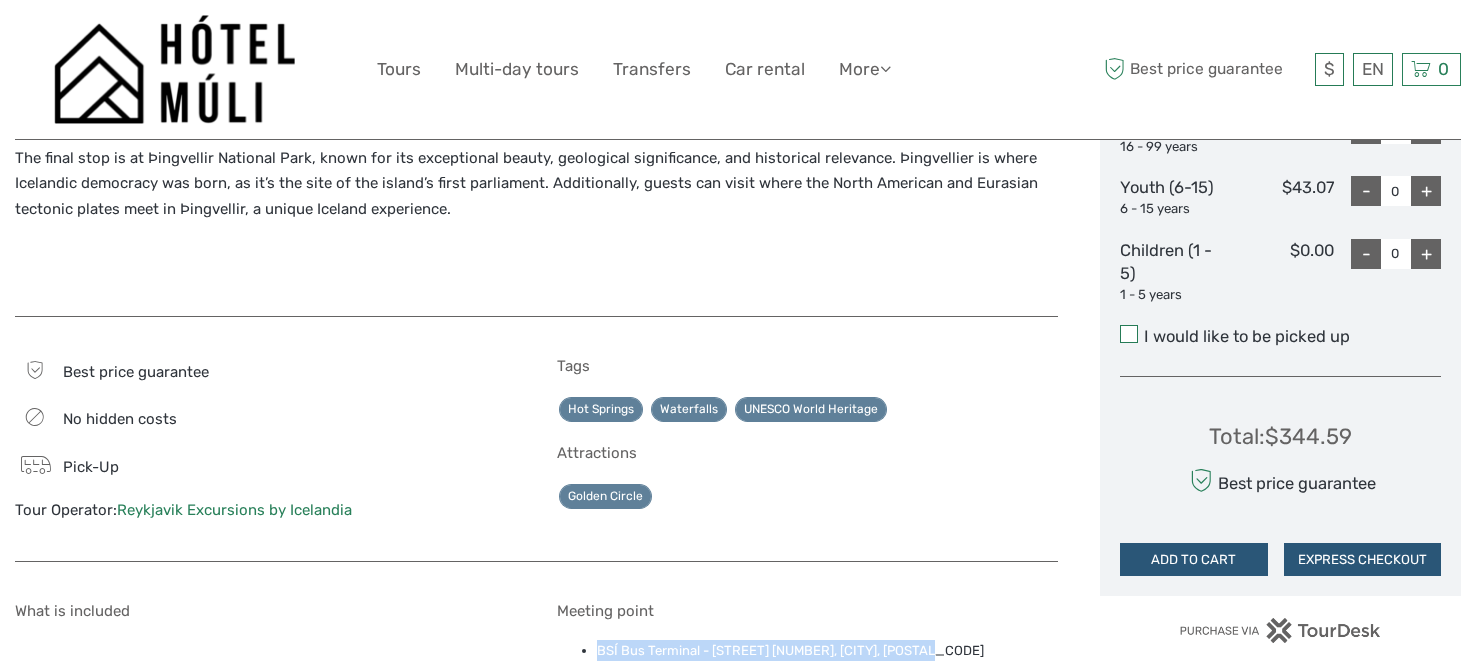 click at bounding box center (1129, 334) 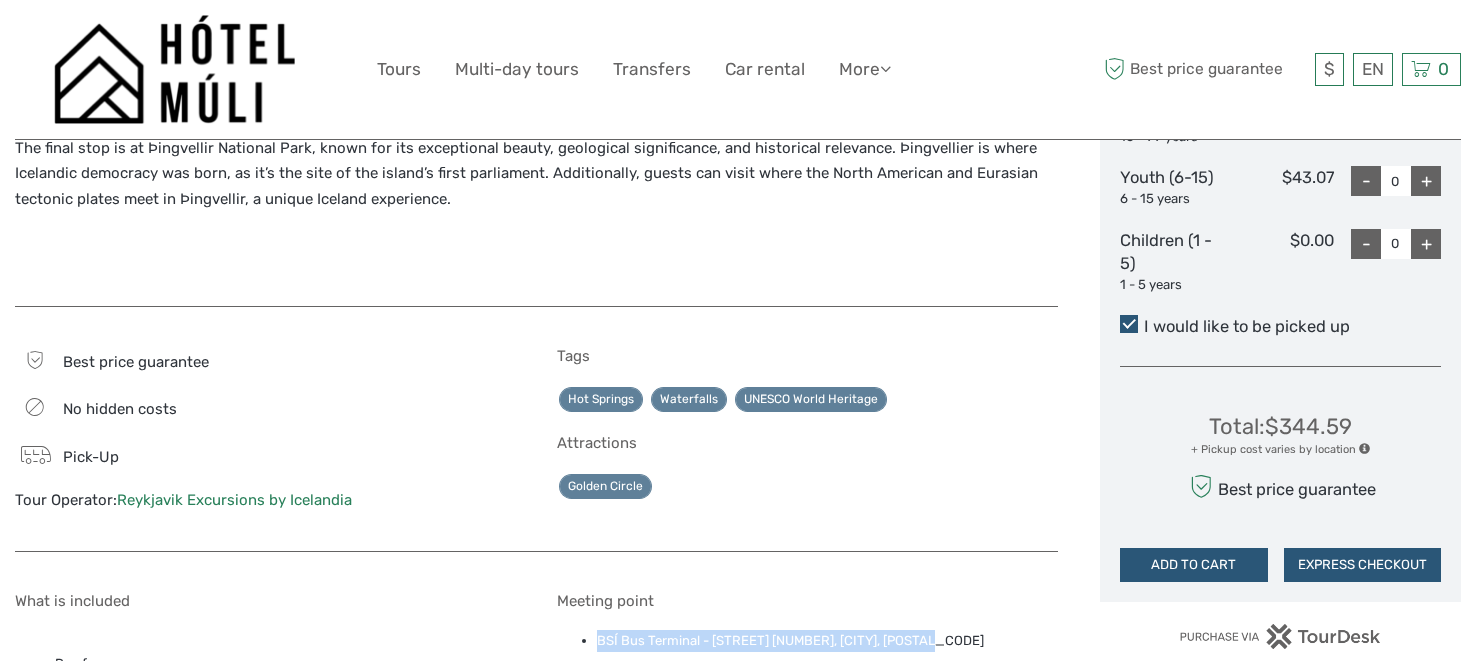 scroll, scrollTop: 1035, scrollLeft: 0, axis: vertical 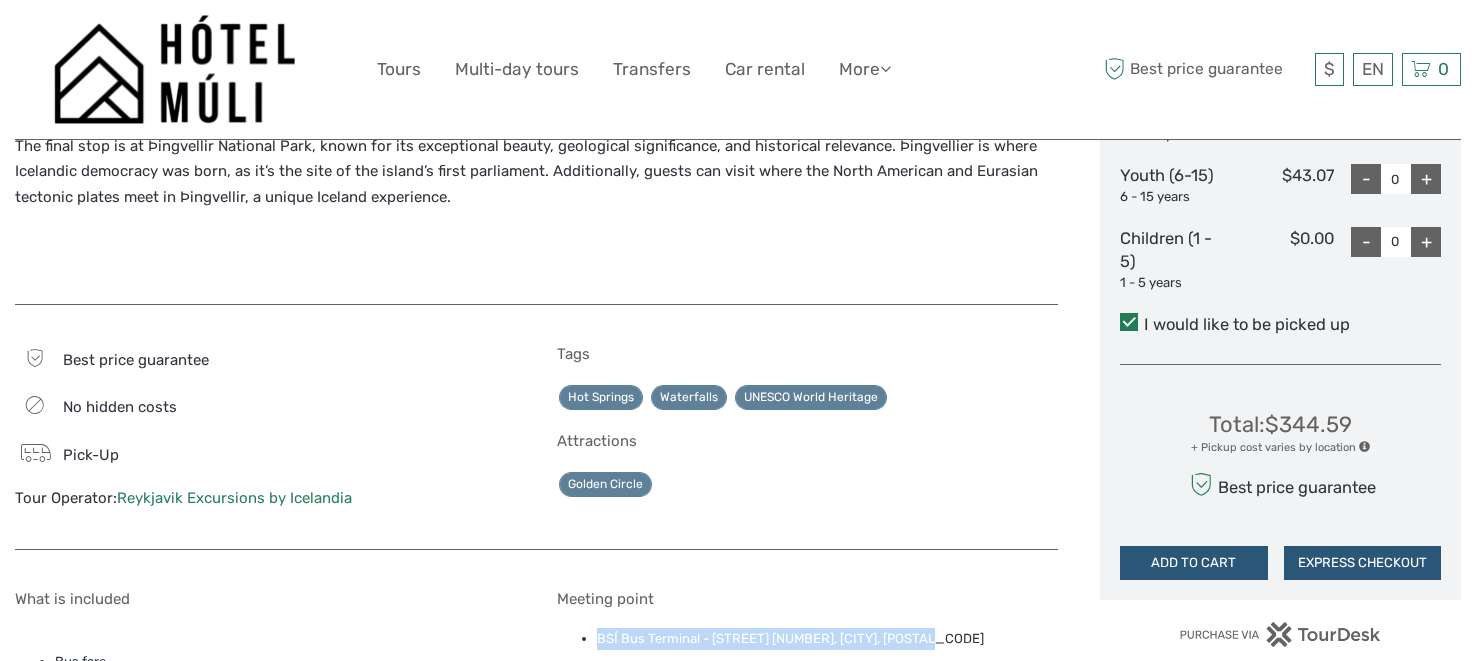 click at bounding box center [1129, 322] 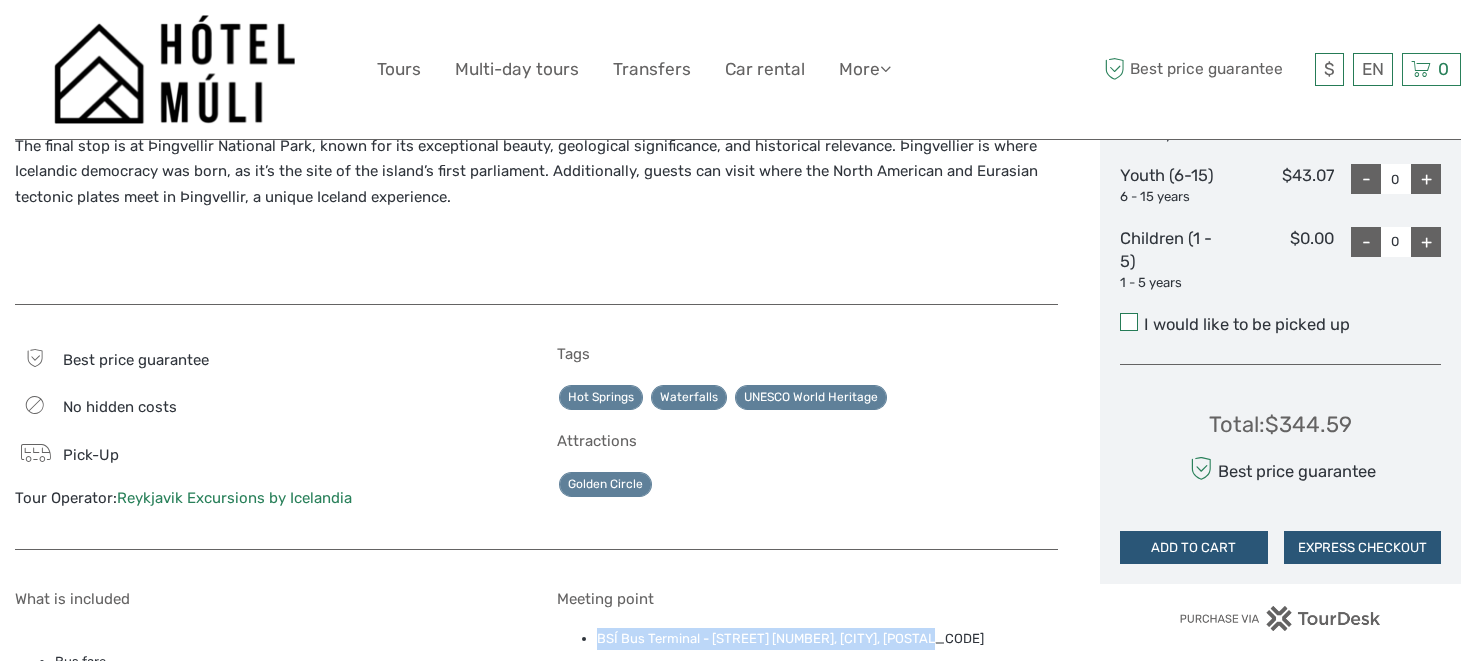 click at bounding box center (1129, 322) 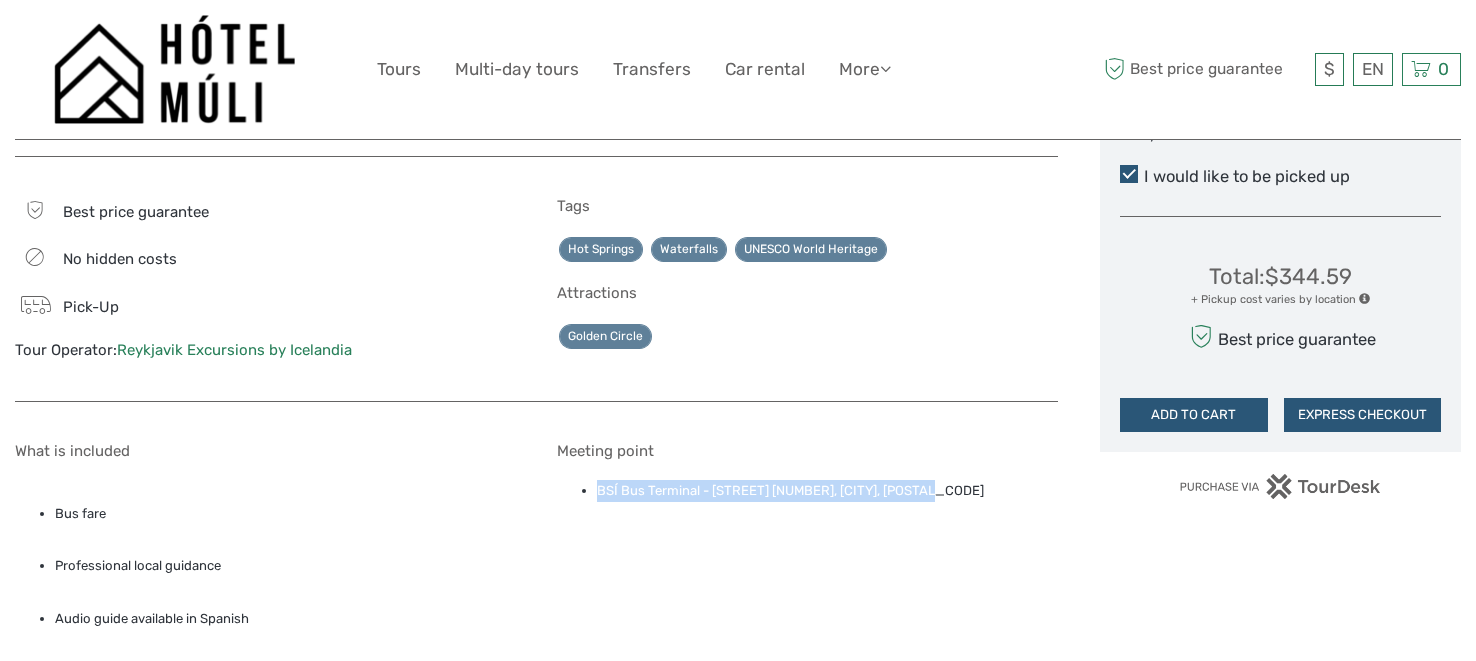 scroll, scrollTop: 1188, scrollLeft: 0, axis: vertical 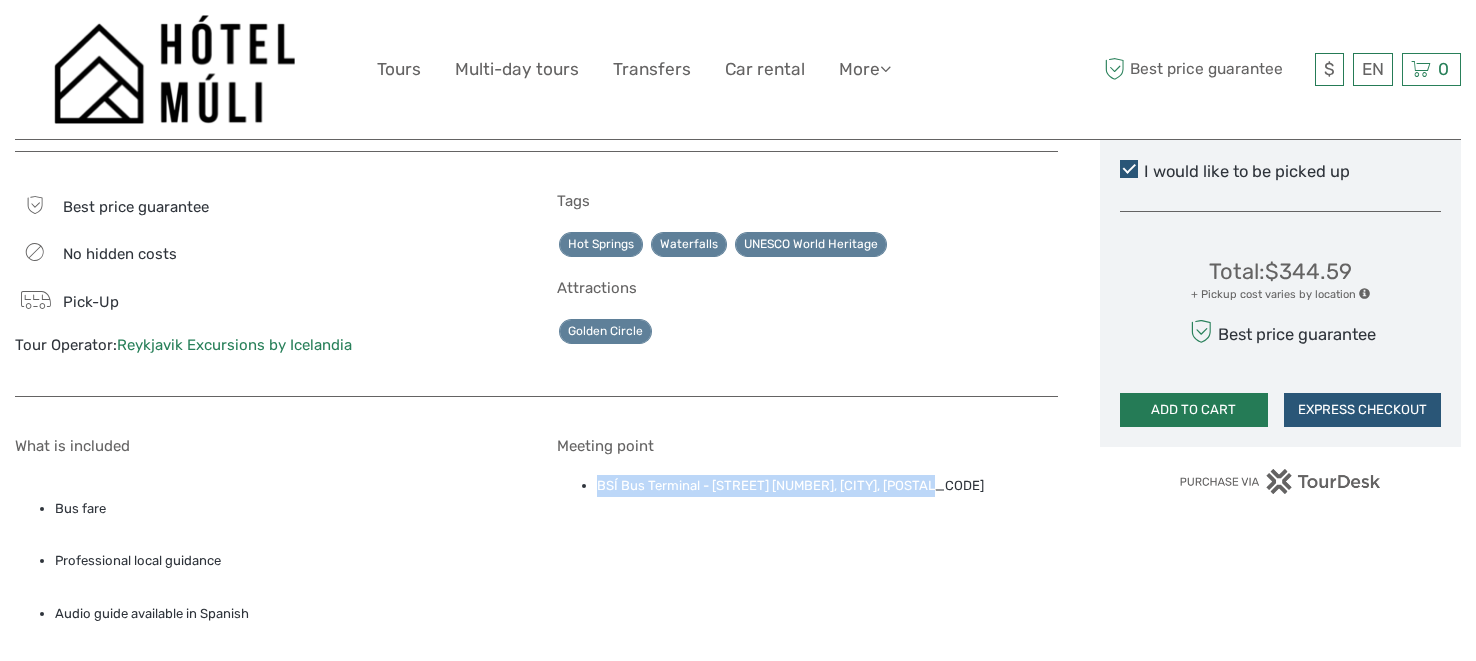 click on "ADD TO CART" at bounding box center [1194, 410] 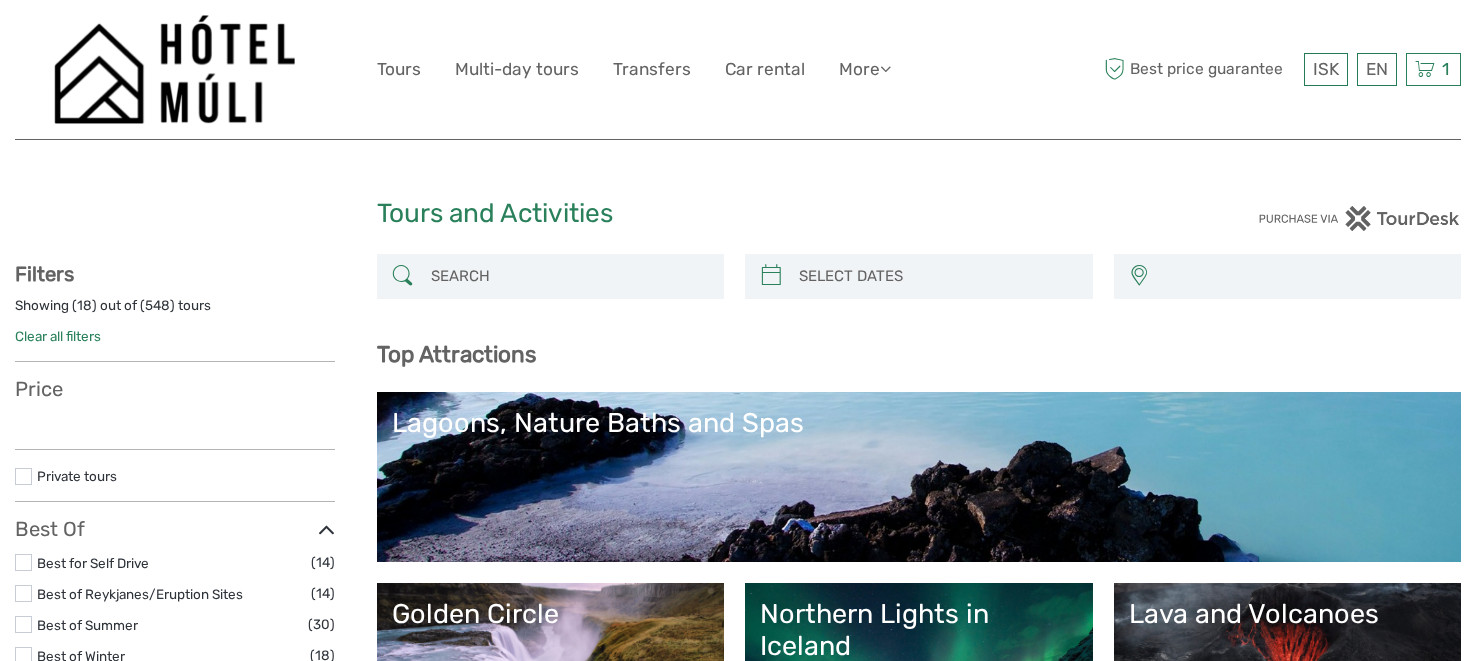select 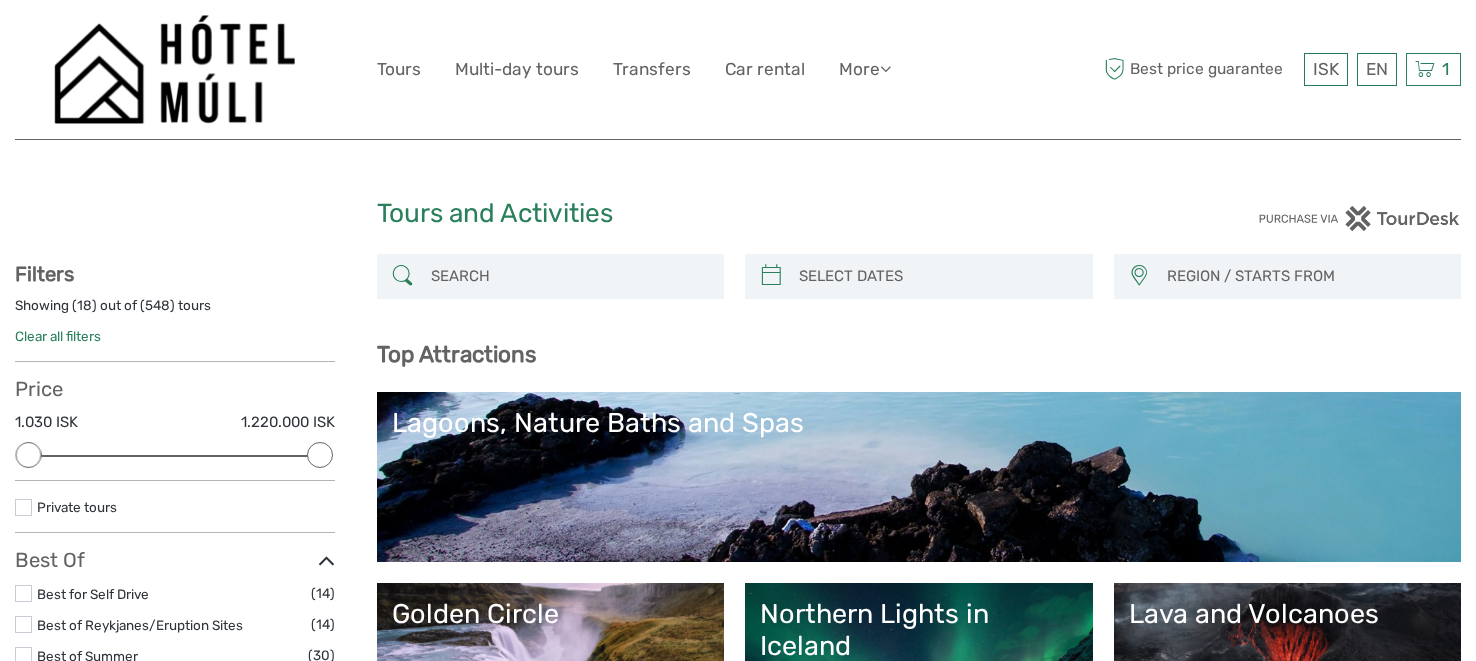 scroll, scrollTop: 0, scrollLeft: 0, axis: both 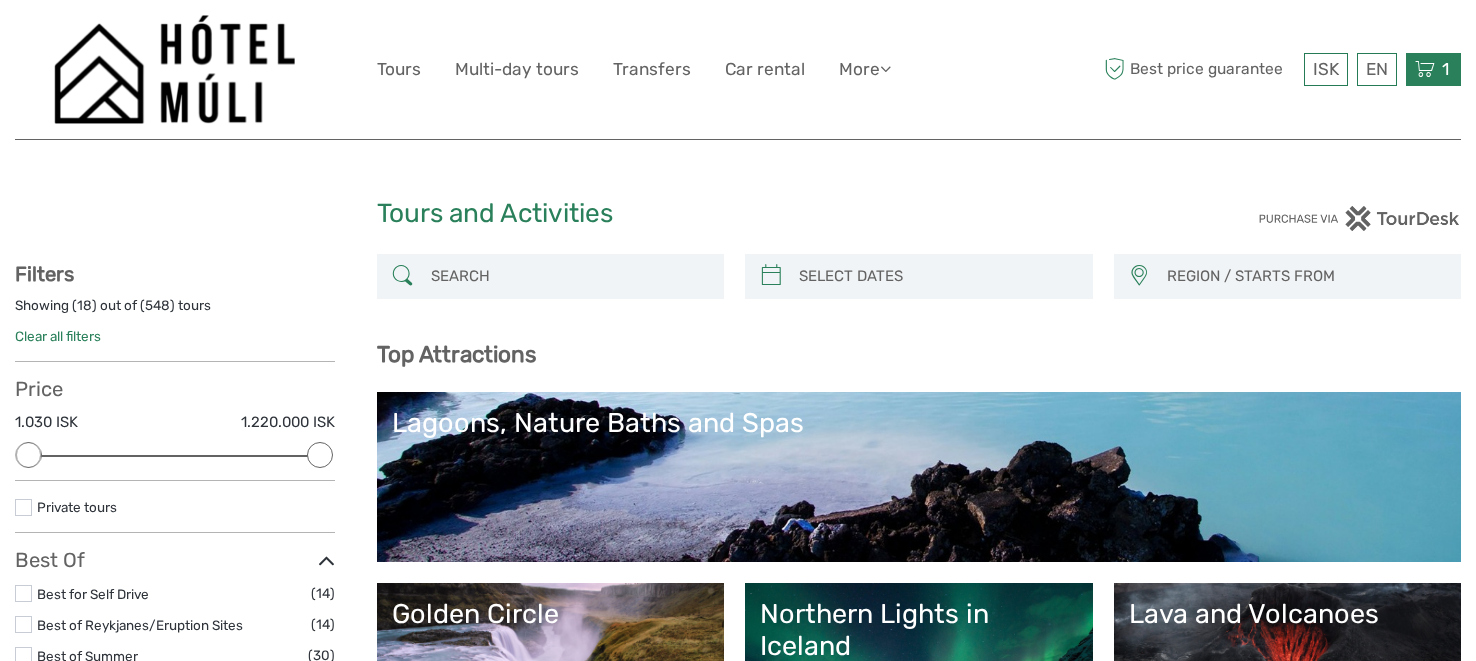 click at bounding box center [1425, 69] 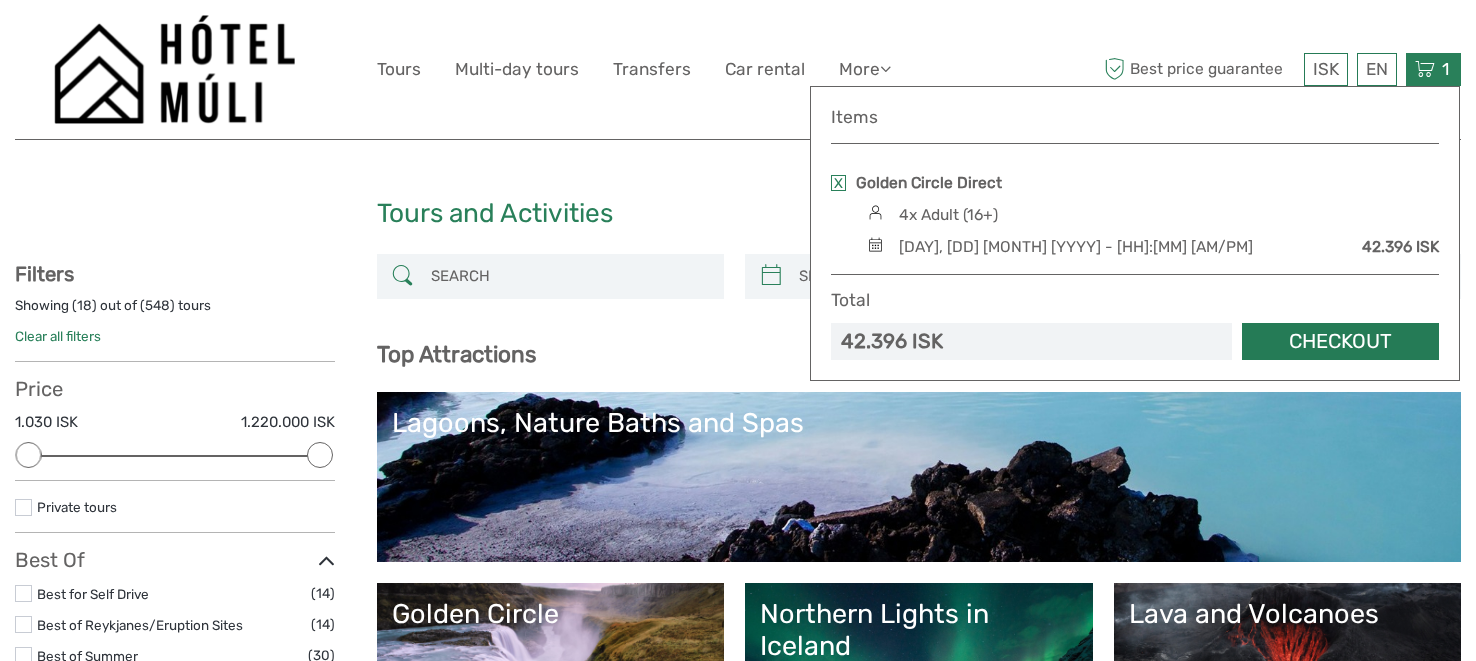 click on "Checkout" at bounding box center [1340, 341] 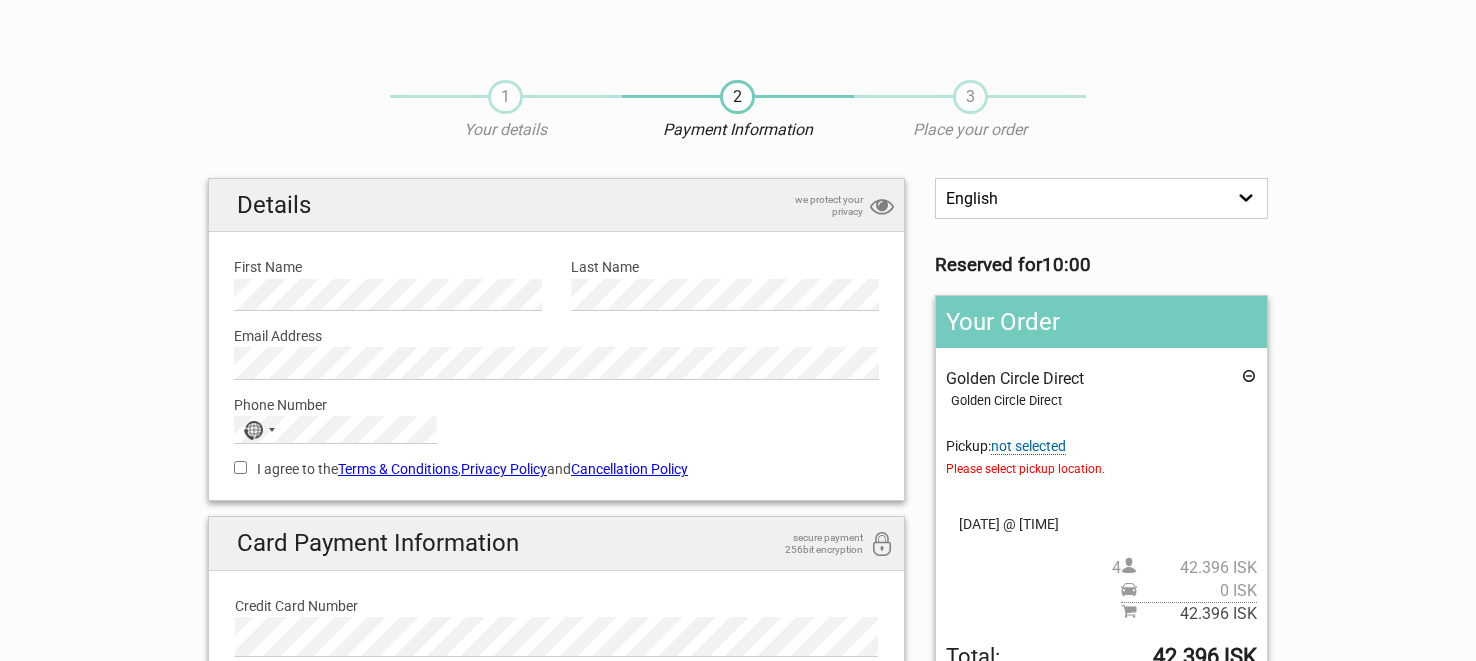 scroll, scrollTop: 0, scrollLeft: 0, axis: both 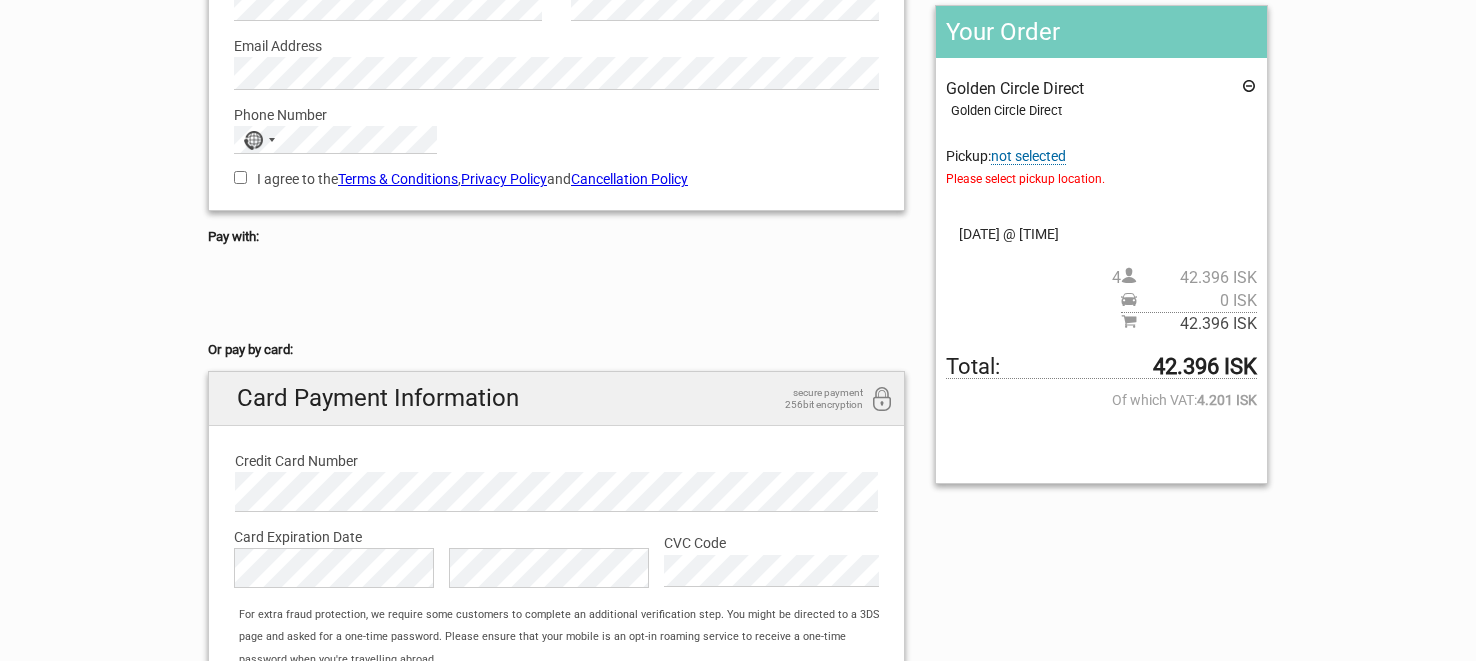 click on "not selected" at bounding box center (1028, 156) 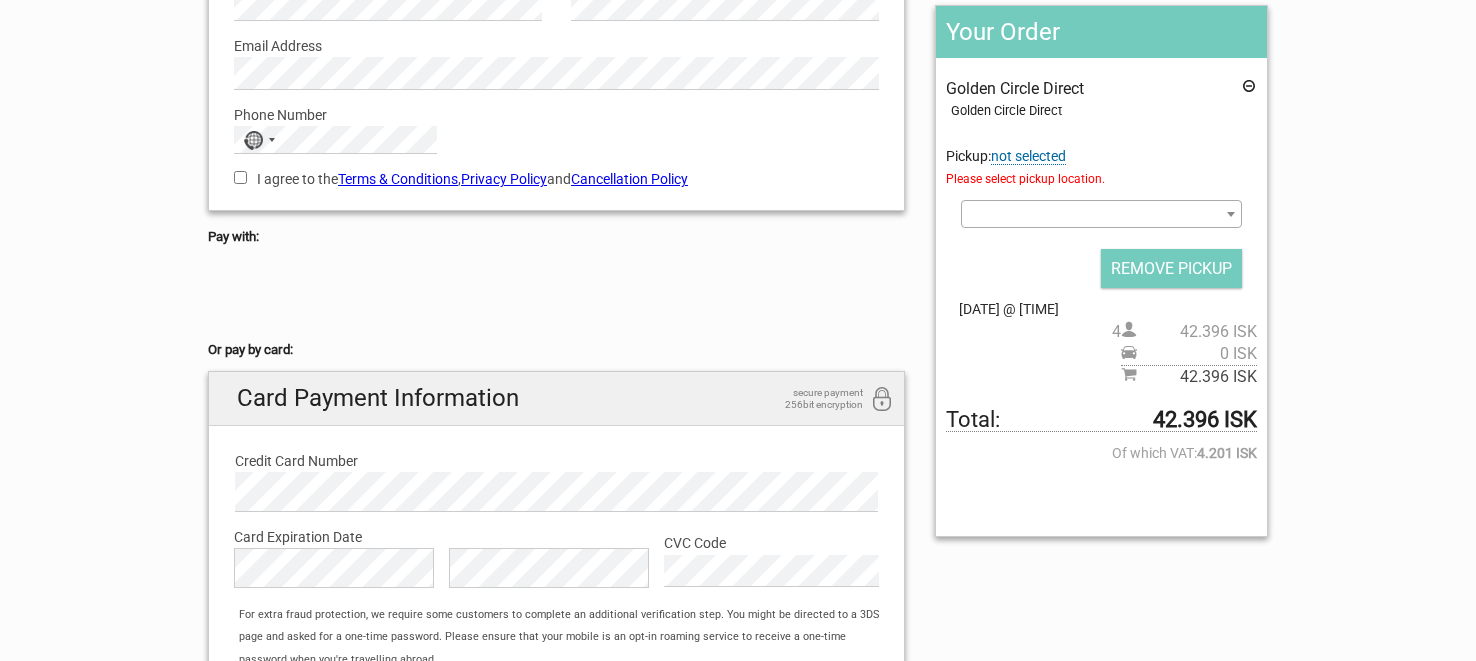 click at bounding box center (1231, 214) 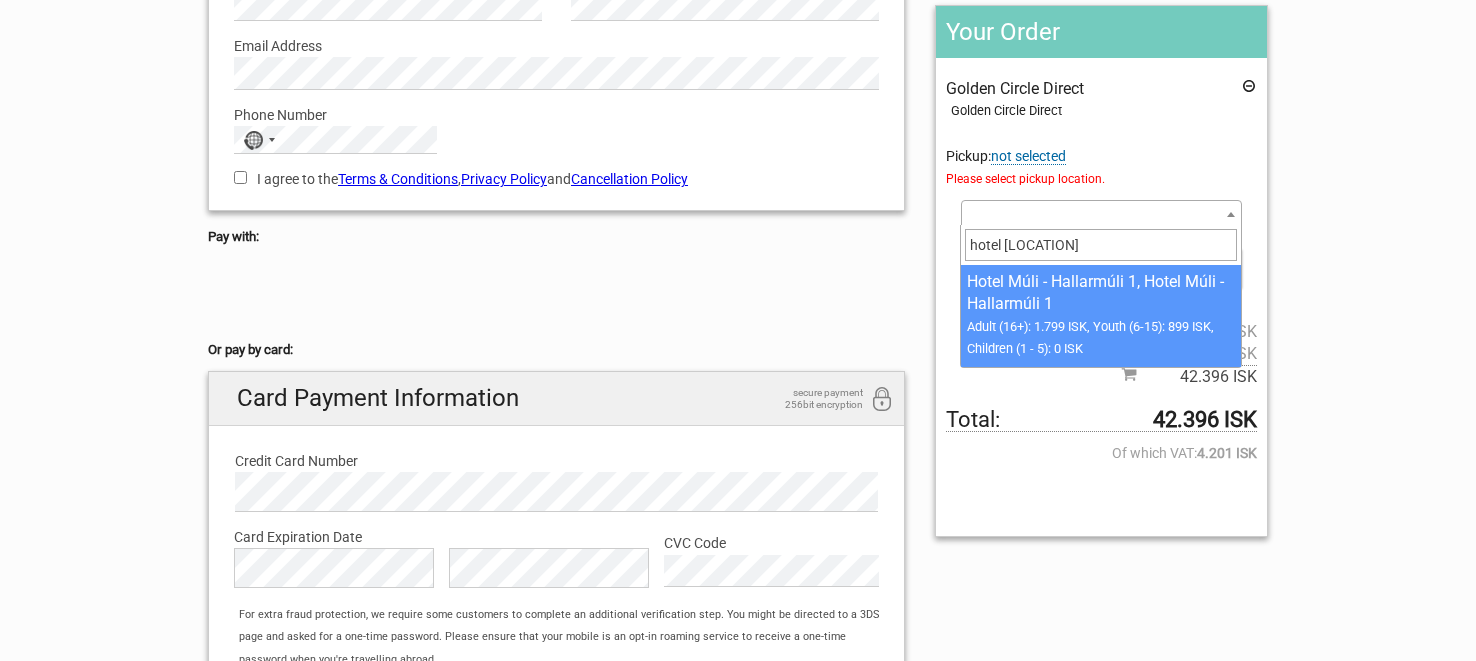 type on "hotel [LOCATION]" 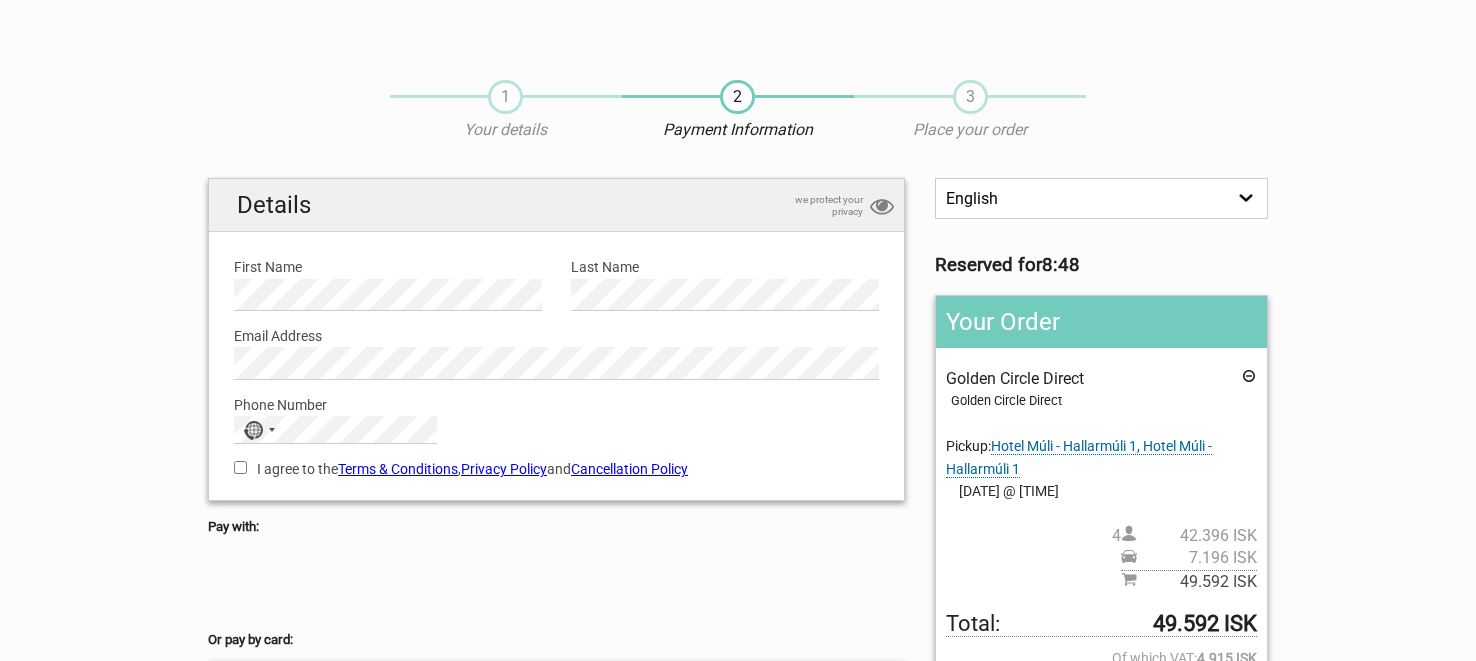 scroll, scrollTop: 1, scrollLeft: 0, axis: vertical 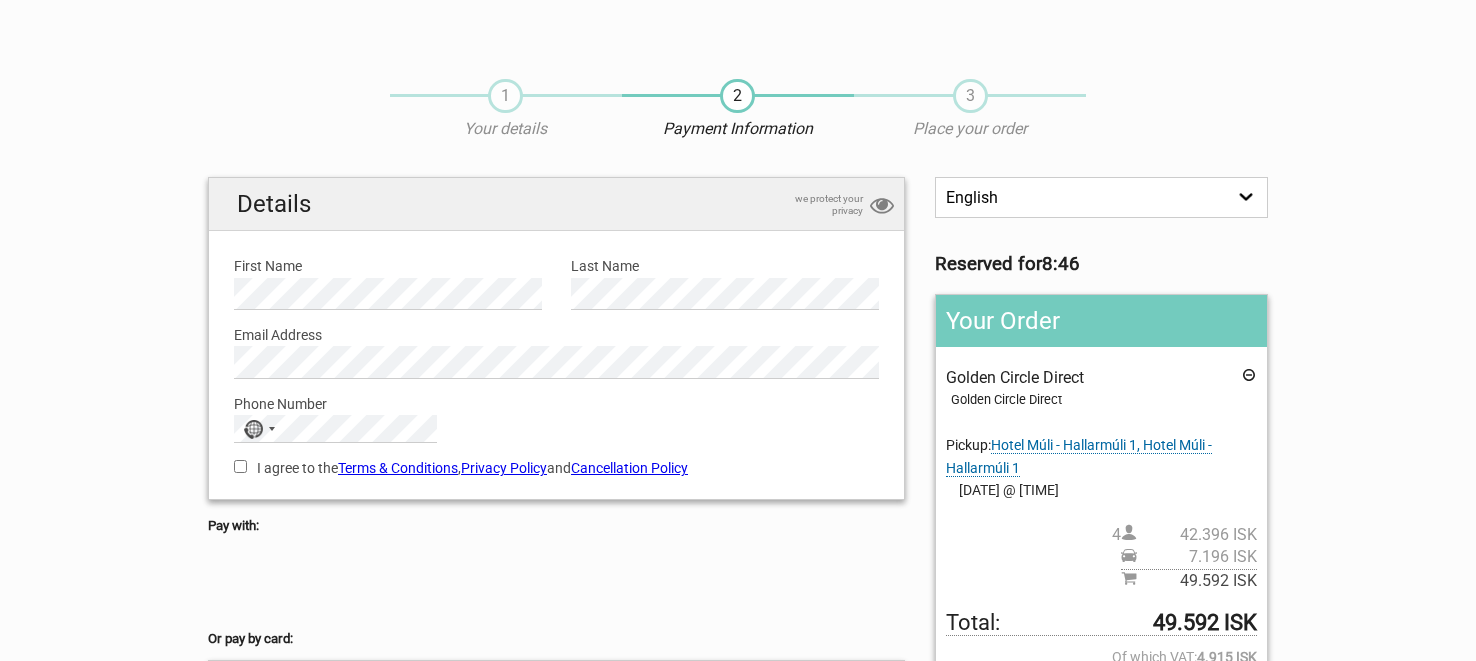 click on "First Name
Please provide us with your name." at bounding box center [387, 275] 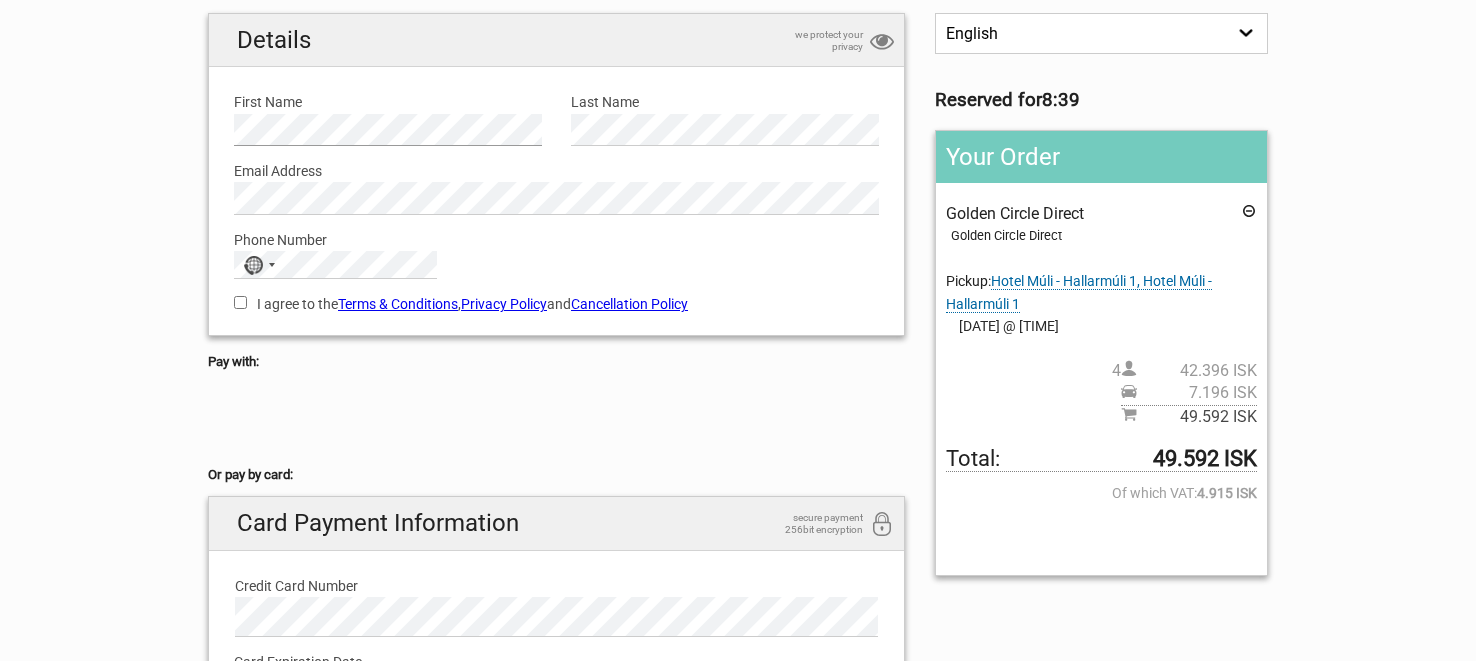 scroll, scrollTop: 170, scrollLeft: 0, axis: vertical 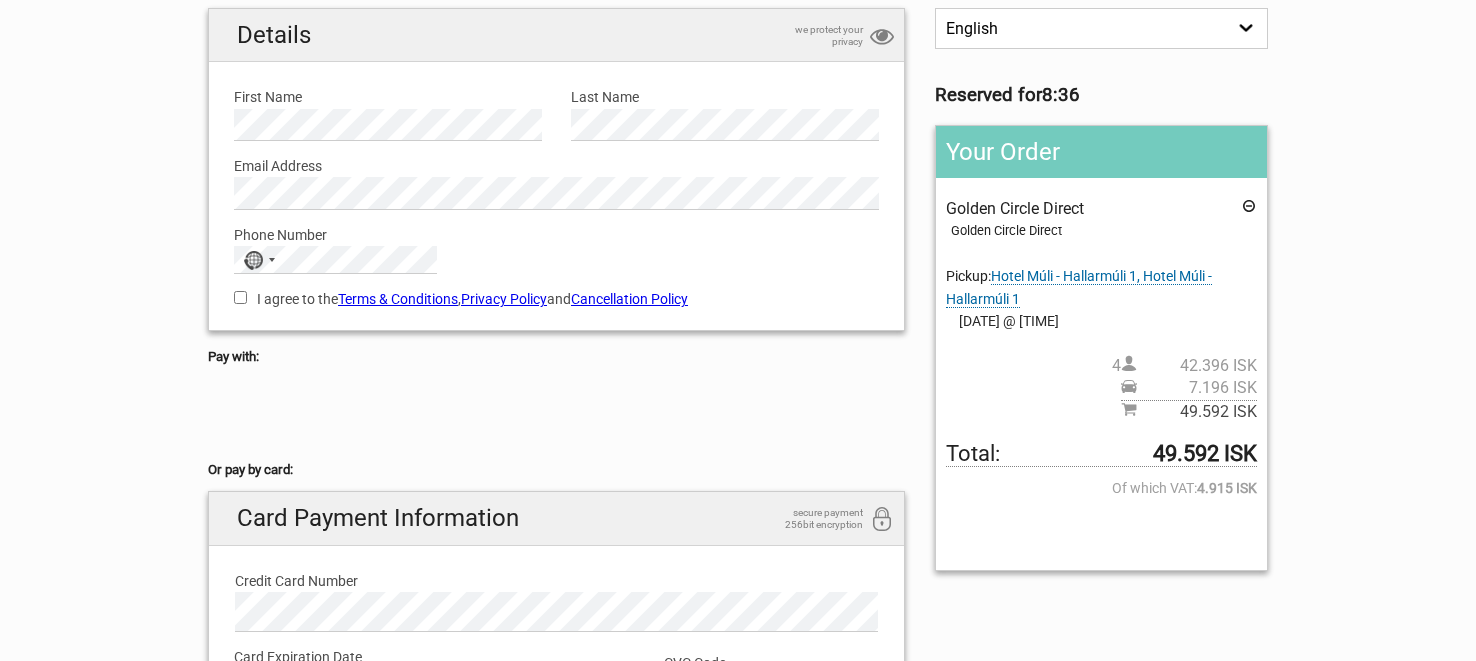 click on "I agree to the  Terms & Conditions ,  Privacy Policy  and  Cancellation Policy" at bounding box center [240, 297] 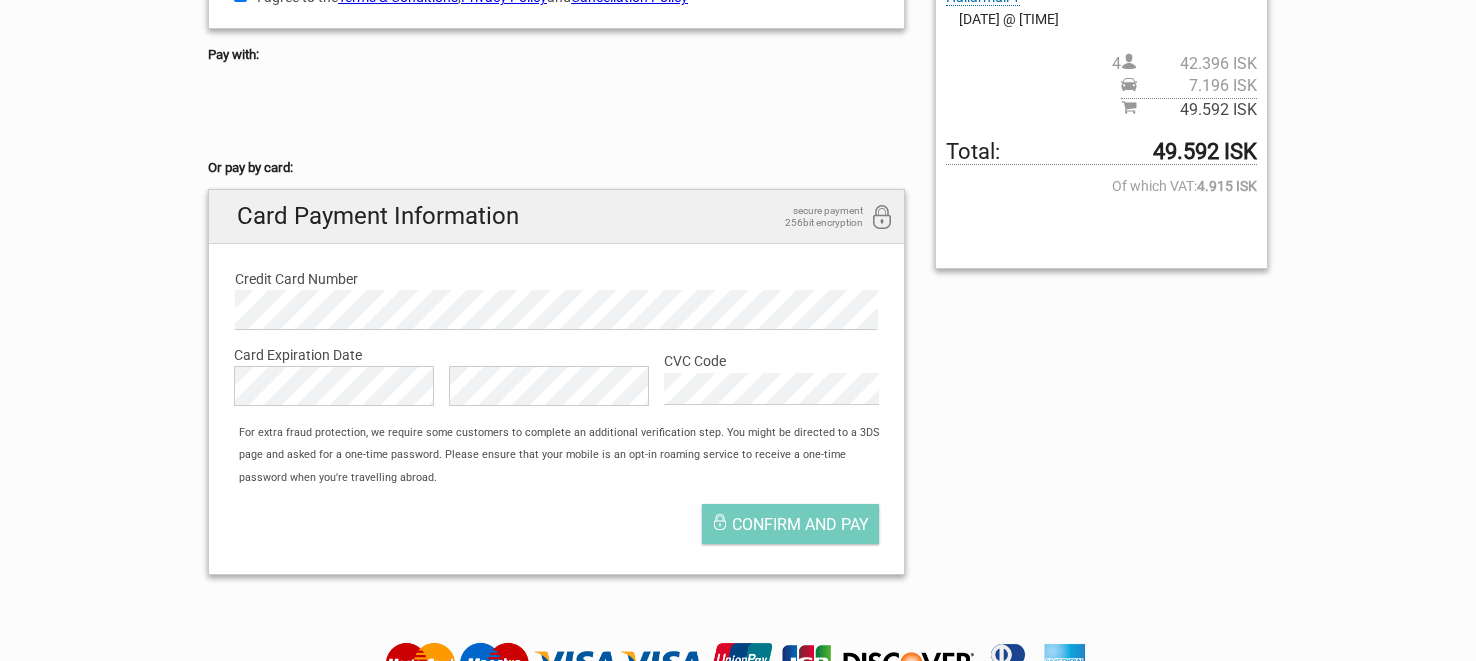 scroll, scrollTop: 473, scrollLeft: 0, axis: vertical 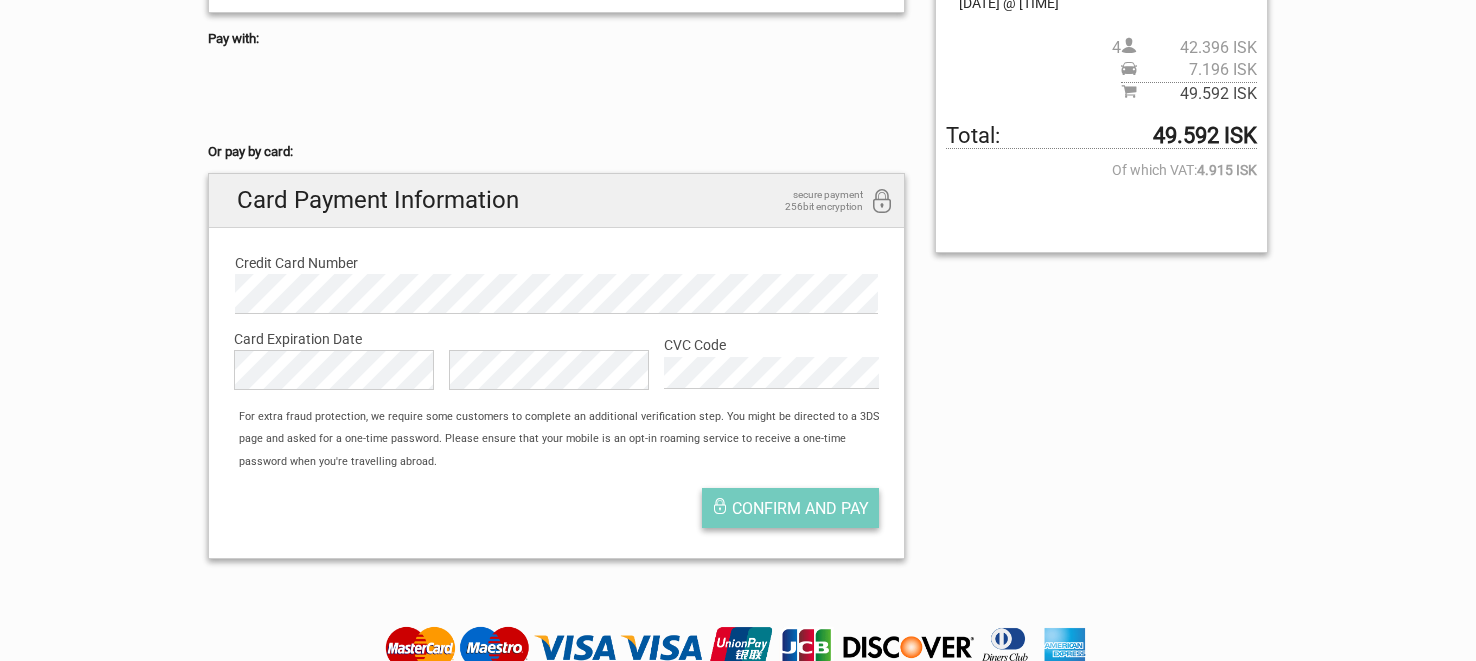click on "Confirm and pay" at bounding box center [800, 508] 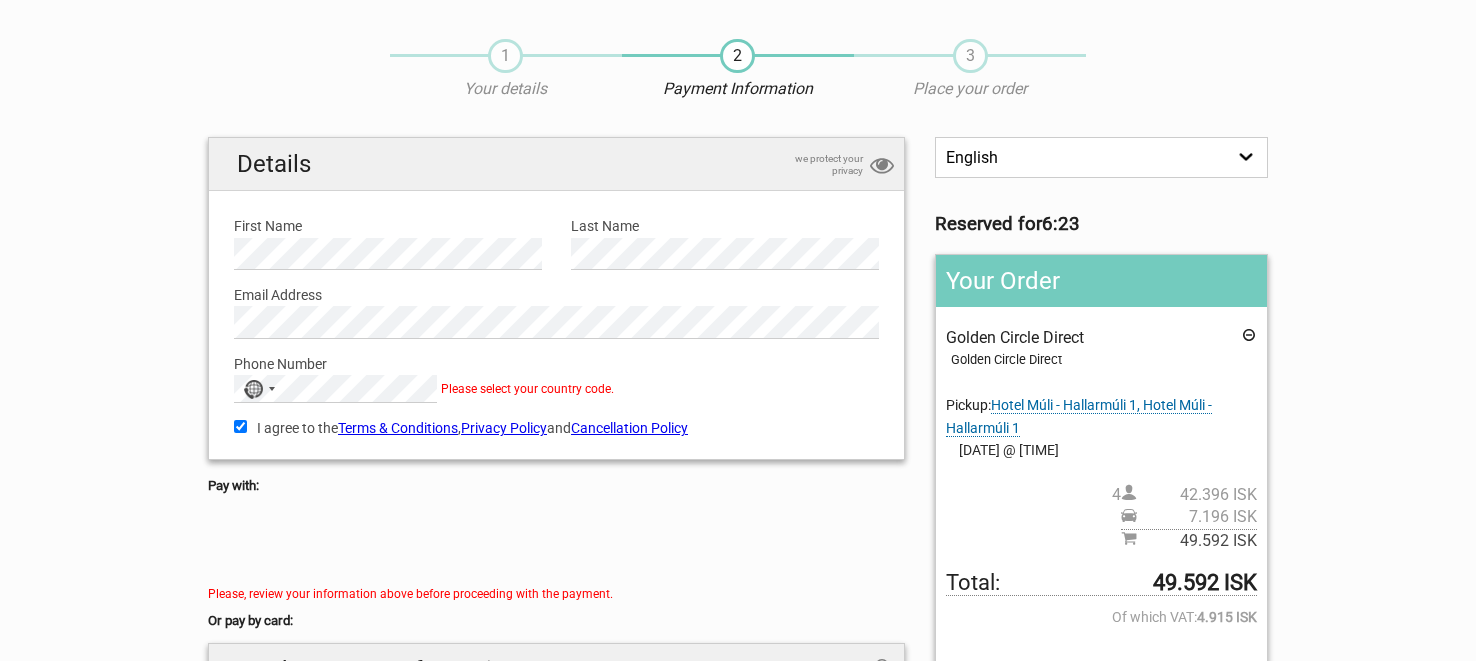 scroll, scrollTop: 33, scrollLeft: 0, axis: vertical 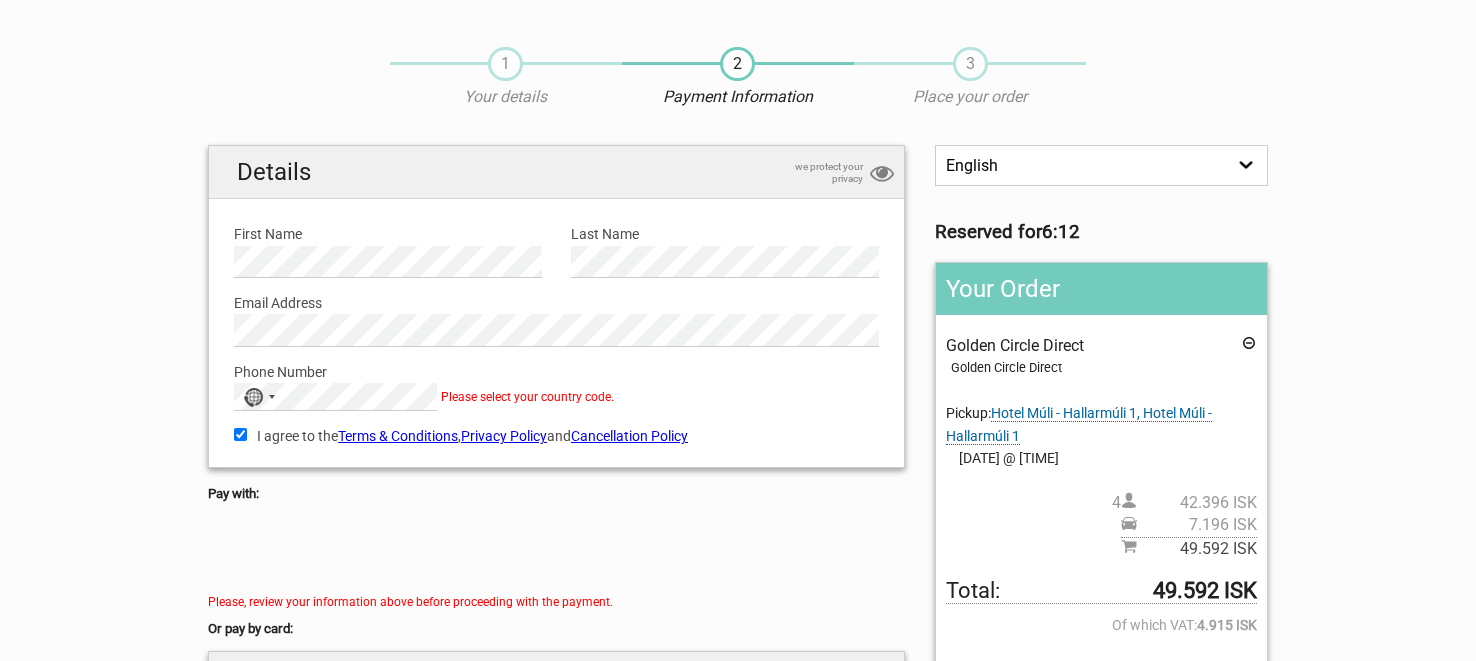type on "+" 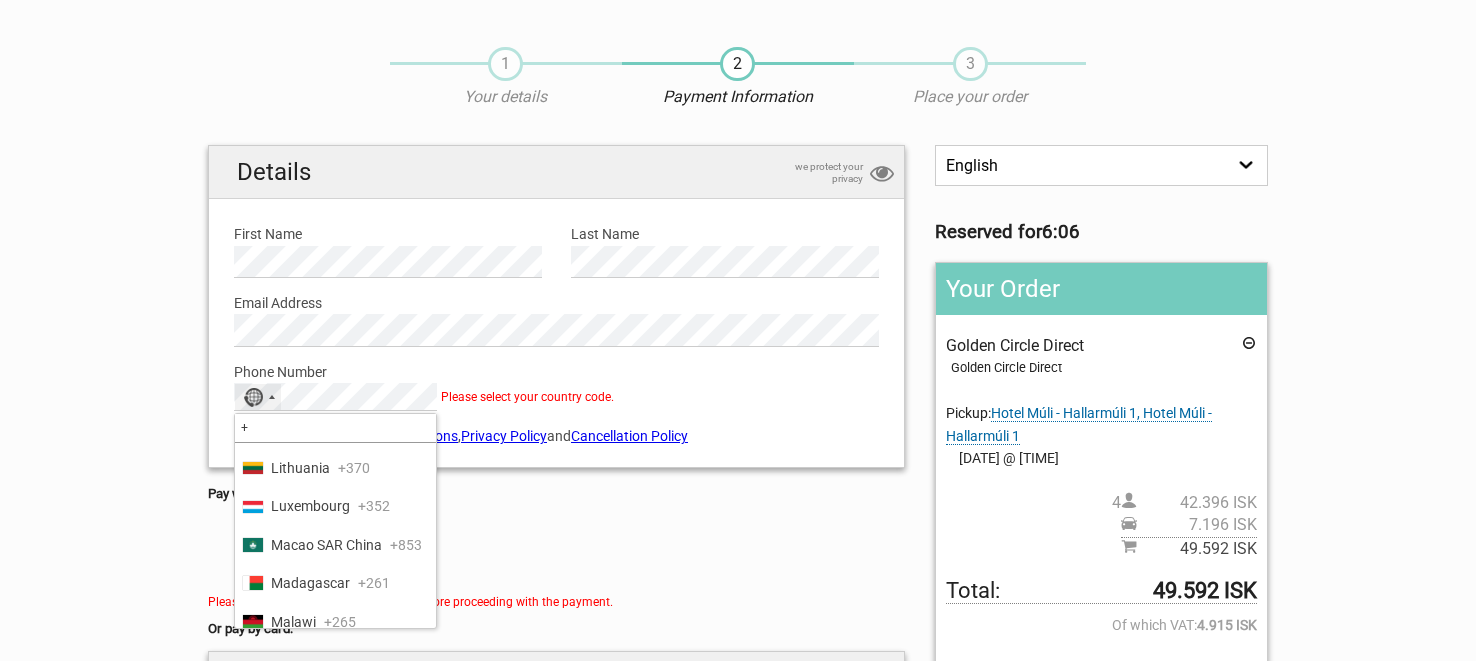 scroll, scrollTop: 4968, scrollLeft: 0, axis: vertical 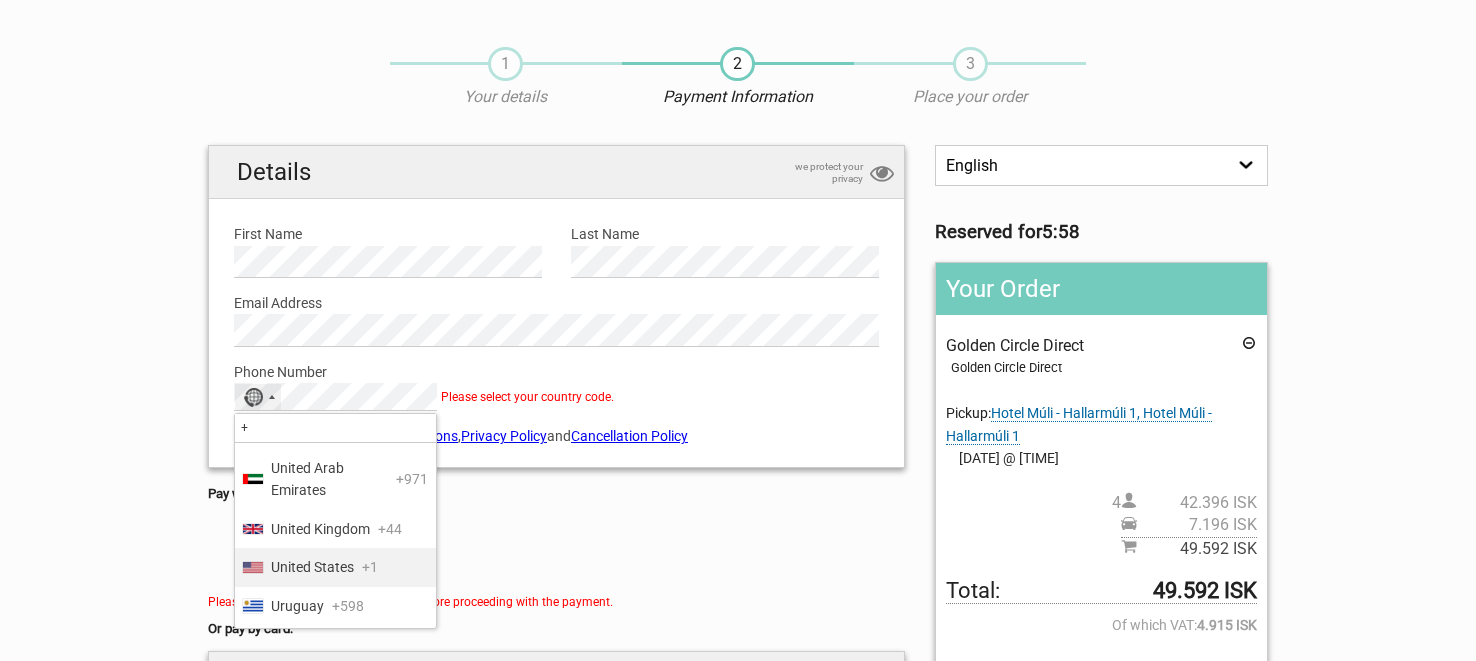 click on "United States" at bounding box center (312, 567) 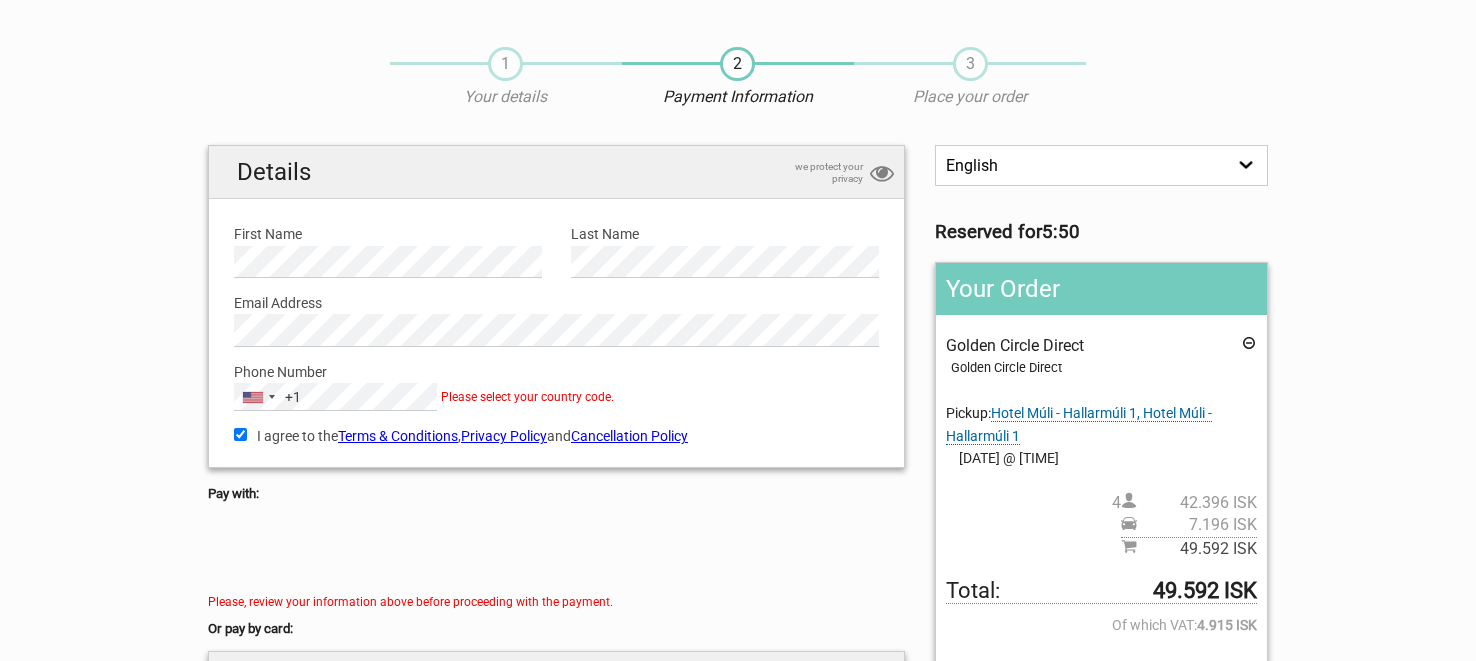 click on "Cancellation Policy" at bounding box center [629, 436] 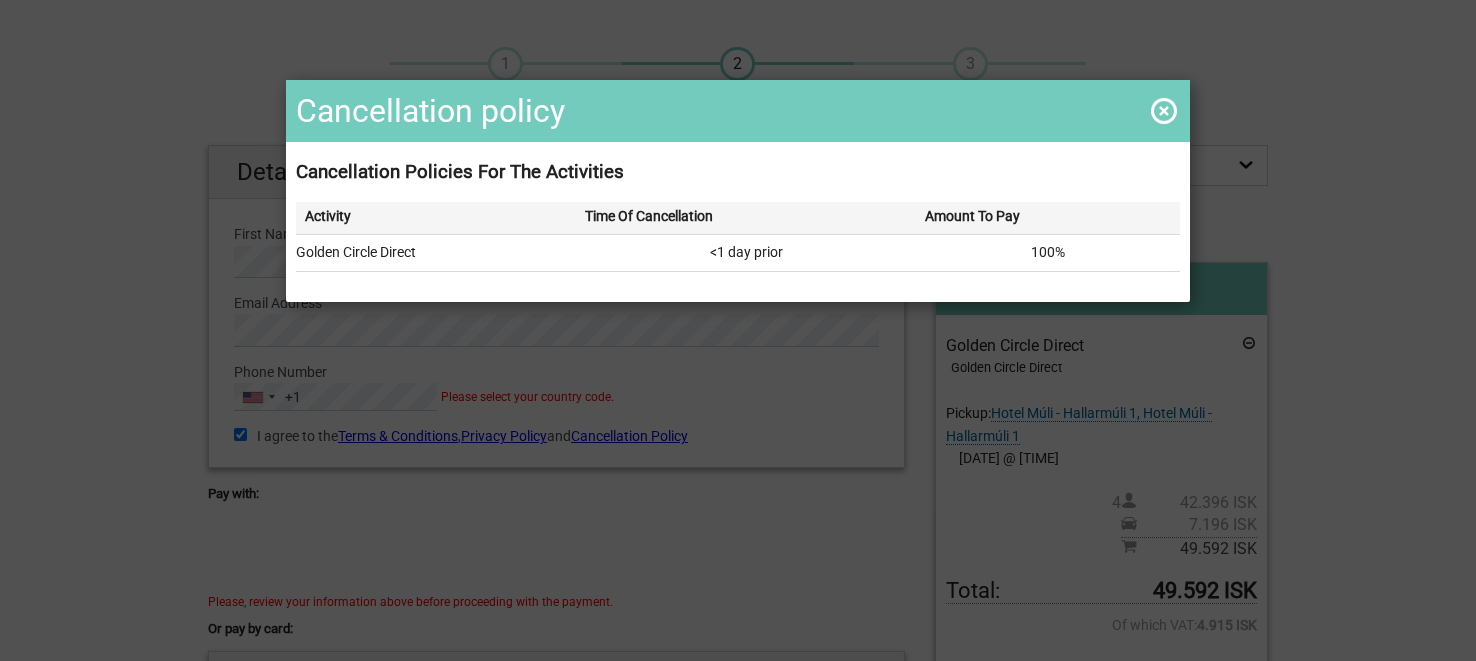 click at bounding box center (1164, 111) 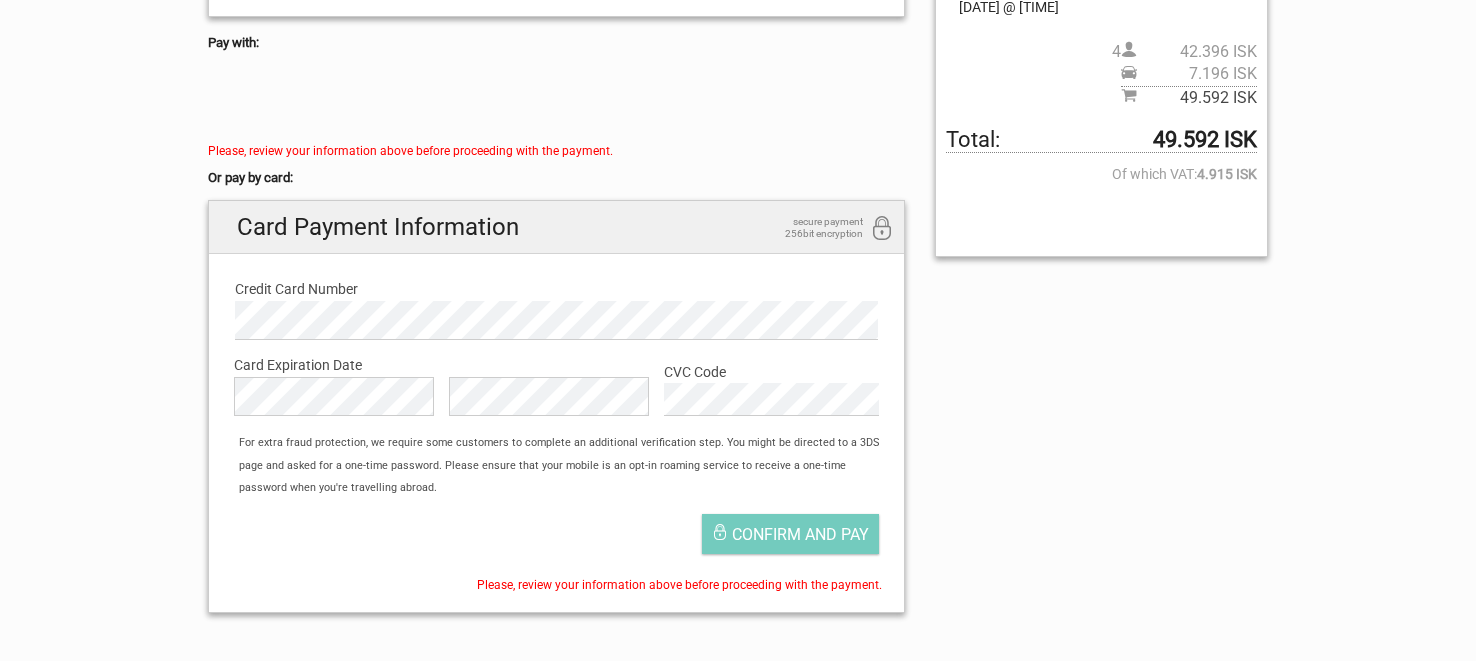 scroll, scrollTop: 489, scrollLeft: 0, axis: vertical 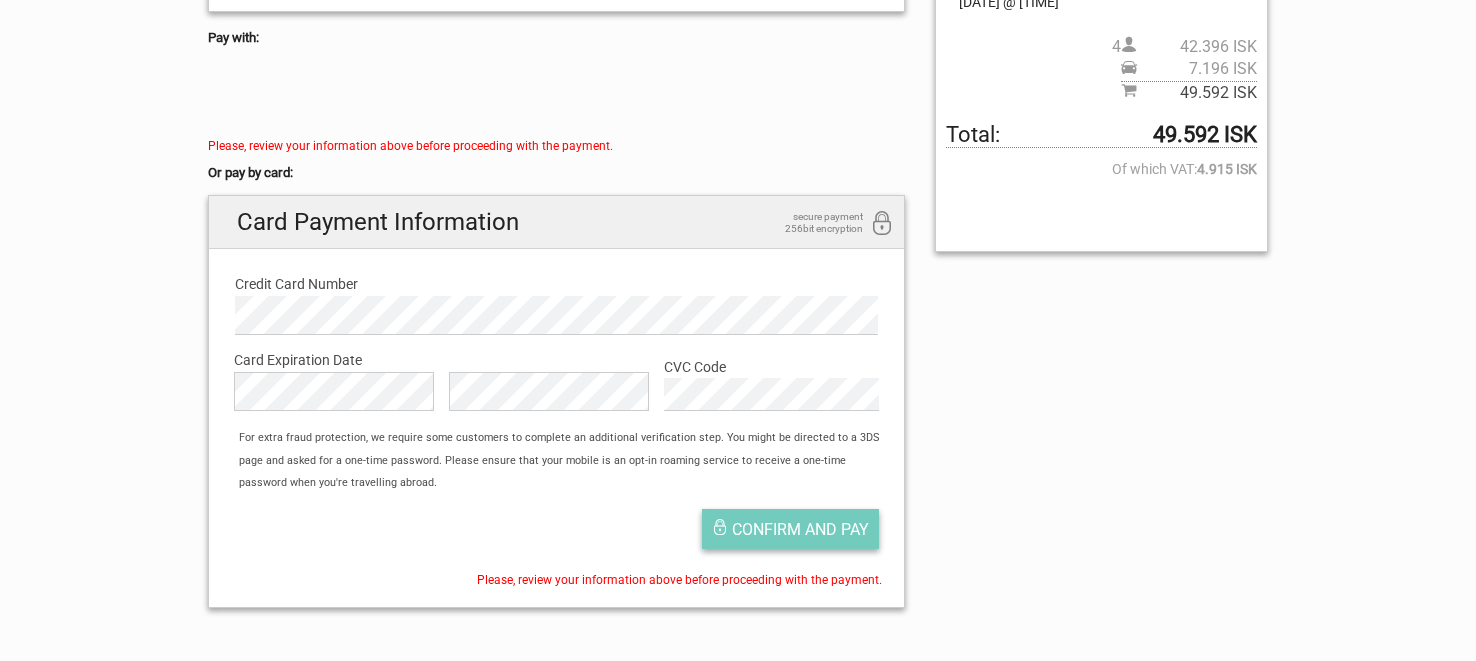 click on "Confirm and pay" at bounding box center [800, 529] 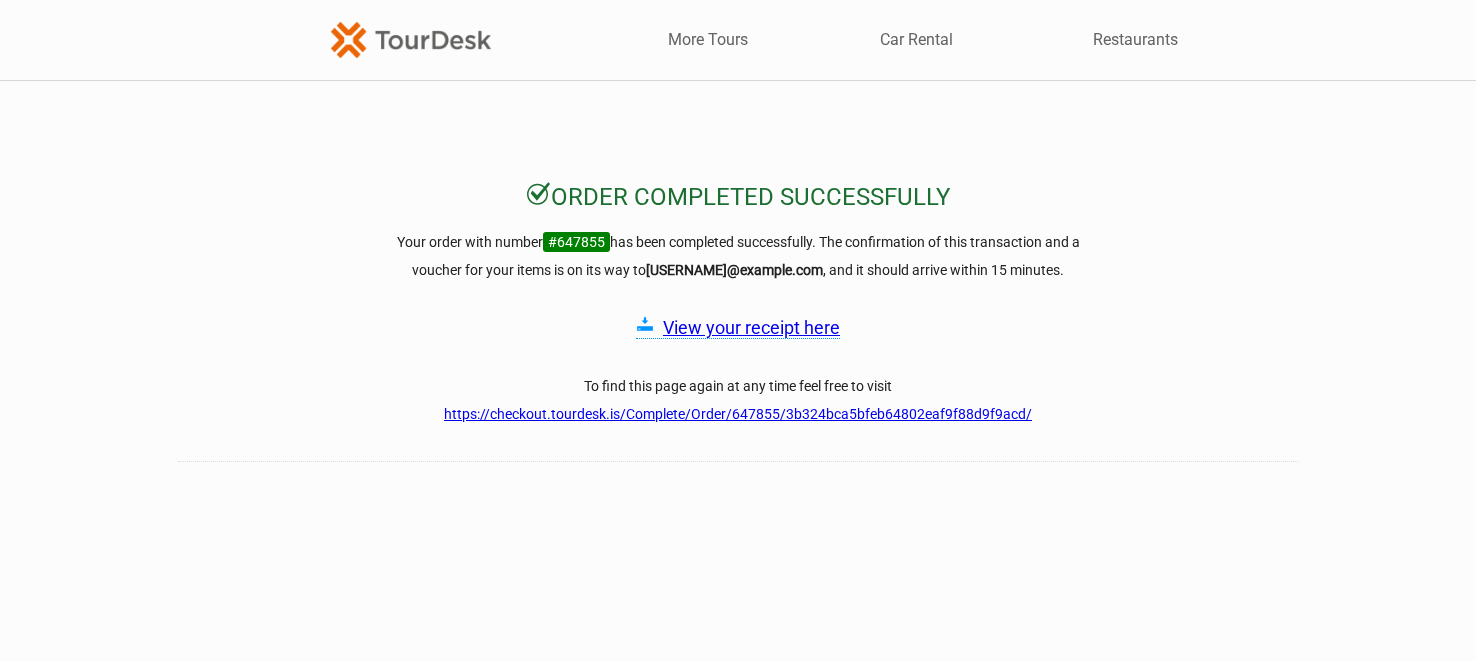 scroll, scrollTop: 0, scrollLeft: 0, axis: both 